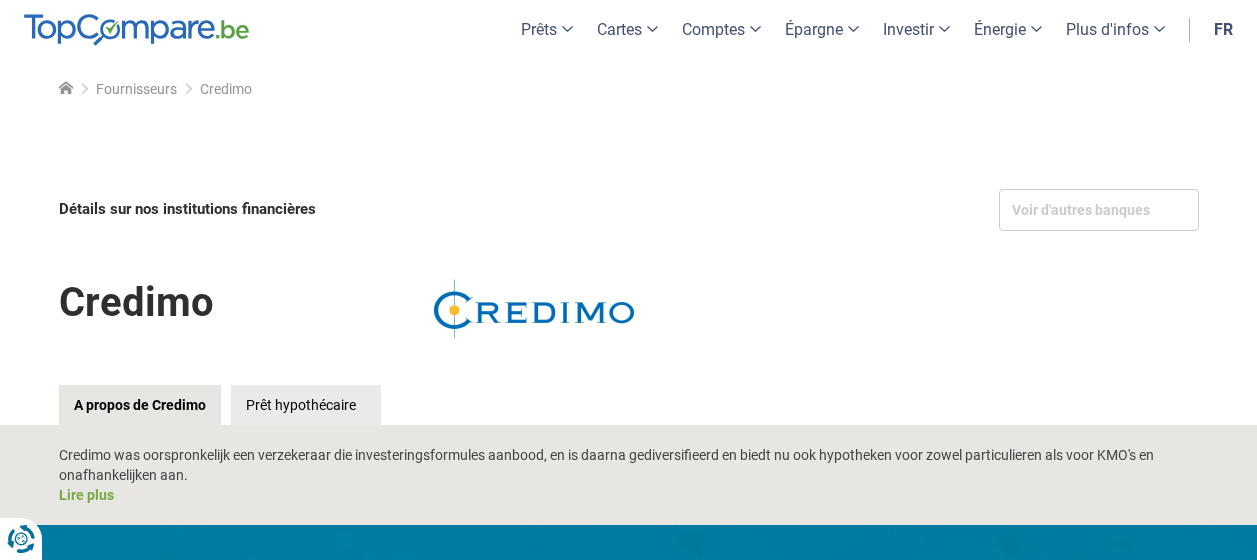 scroll, scrollTop: 300, scrollLeft: 0, axis: vertical 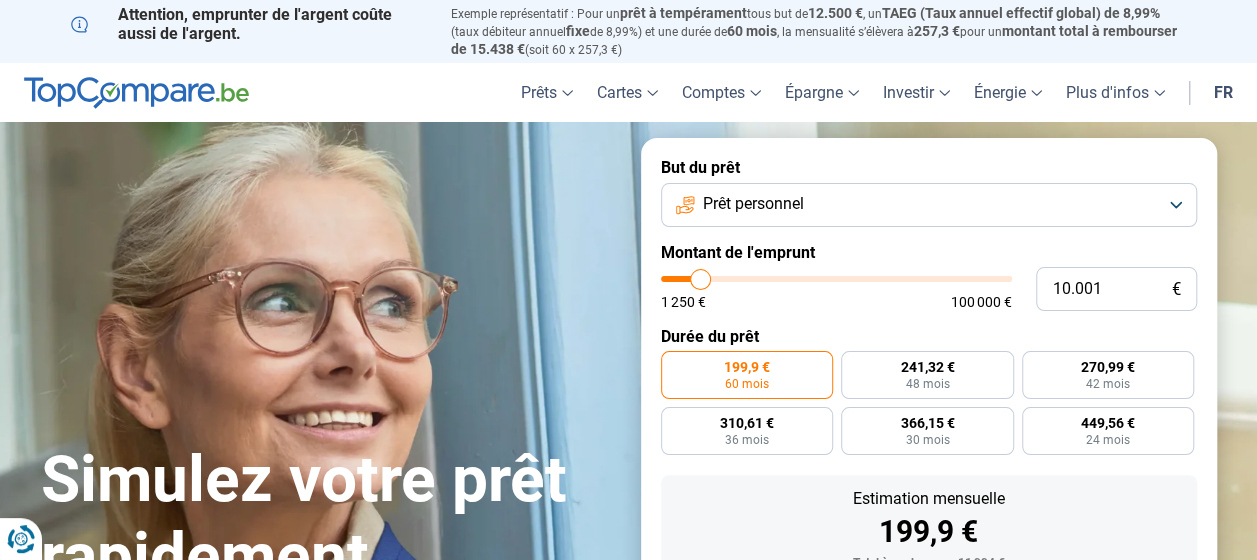 drag, startPoint x: 1108, startPoint y: 165, endPoint x: 1118, endPoint y: 184, distance: 21.470911 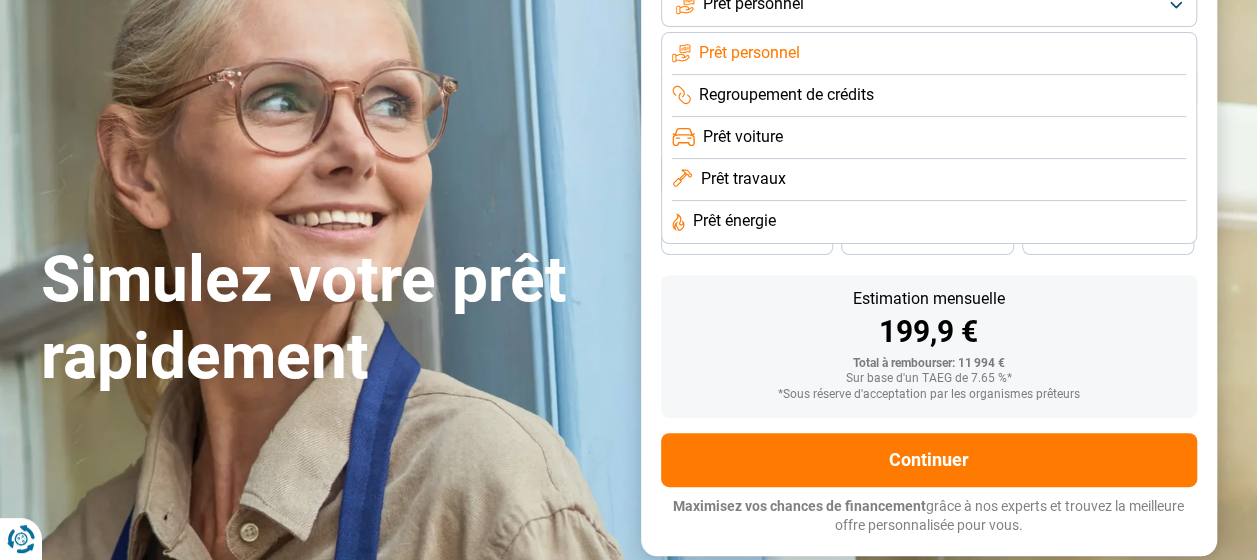 scroll, scrollTop: 0, scrollLeft: 0, axis: both 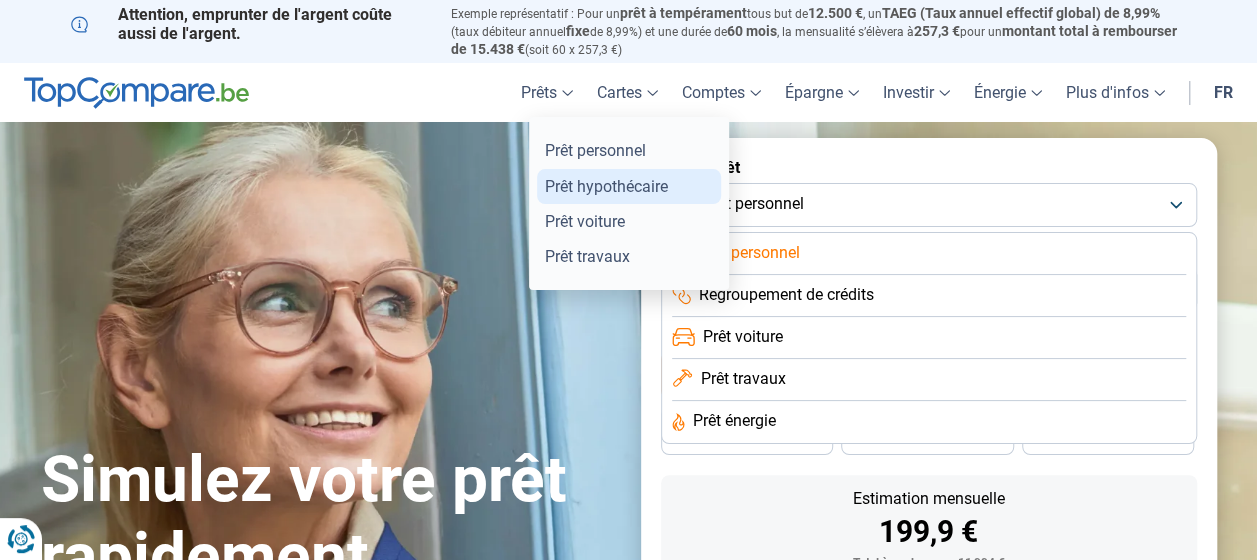 click on "Prêt hypothécaire" at bounding box center (629, 186) 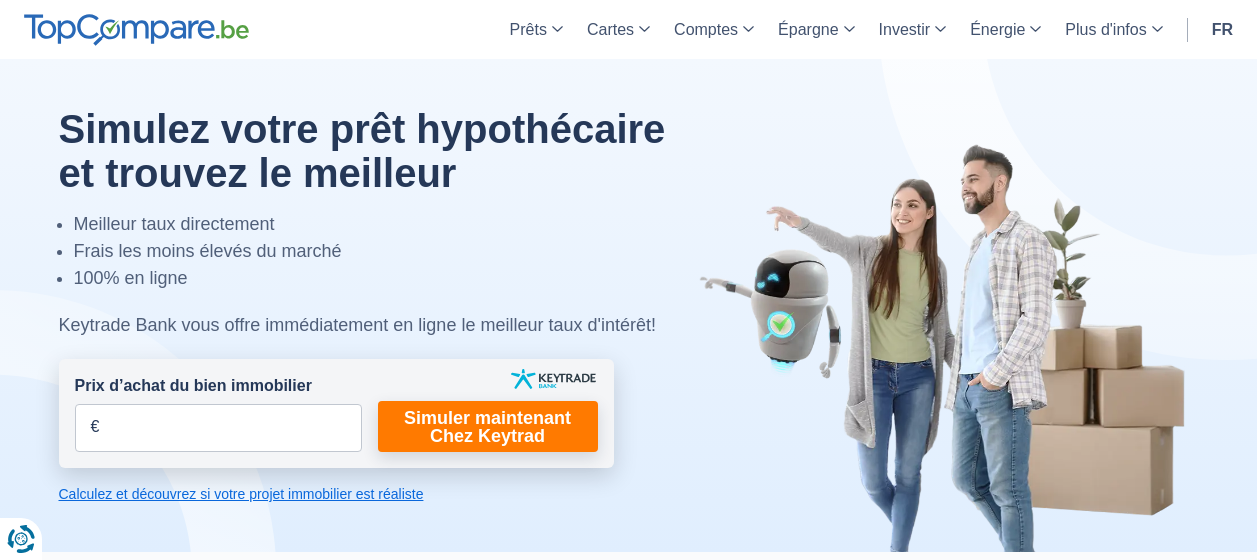 scroll, scrollTop: 0, scrollLeft: 0, axis: both 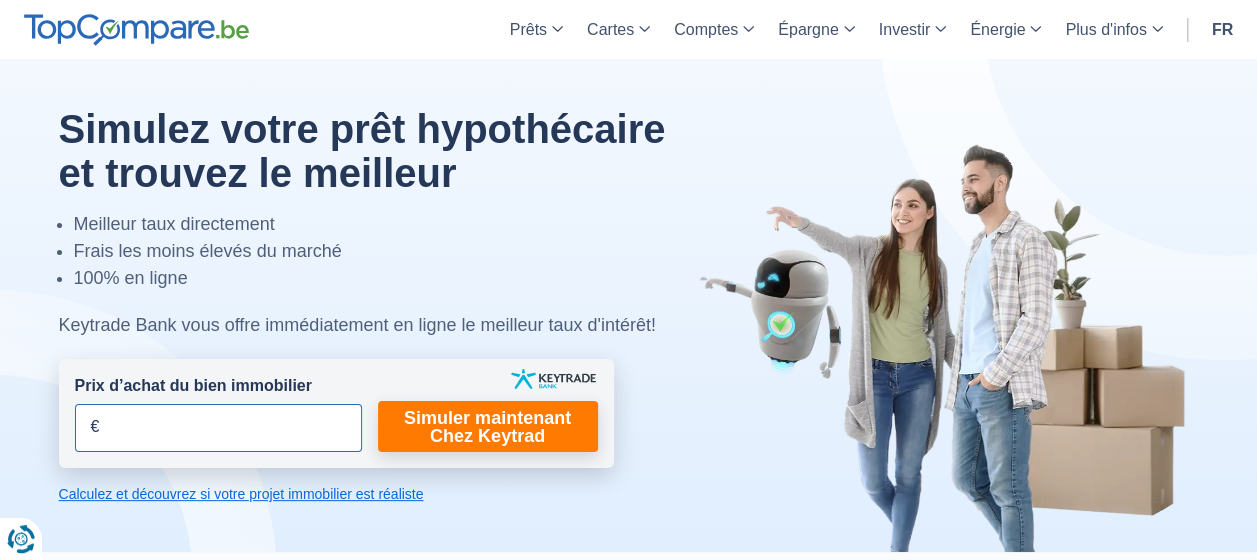 click on "Prix d’achat du bien immobilier" at bounding box center (218, 428) 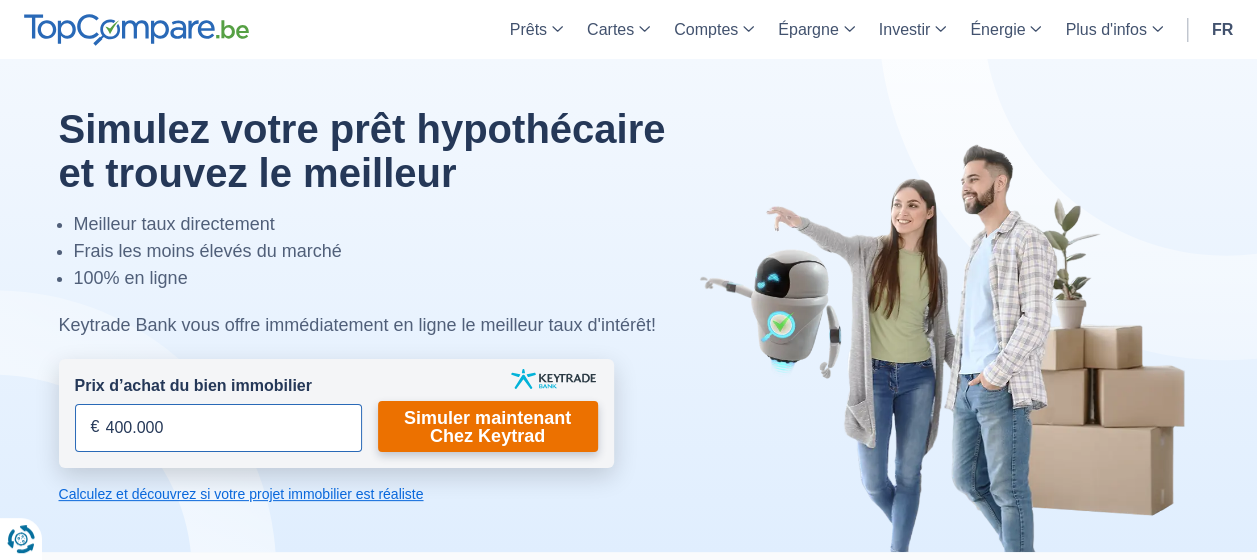 type on "400.000" 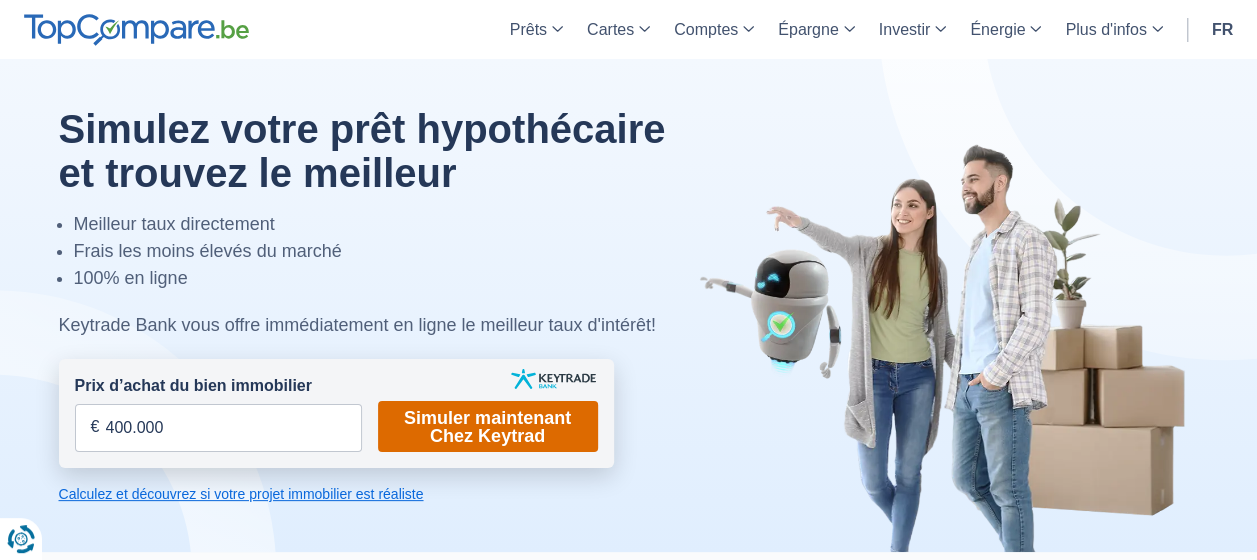 click on "Simuler maintenant Chez Keytrad" at bounding box center [488, 426] 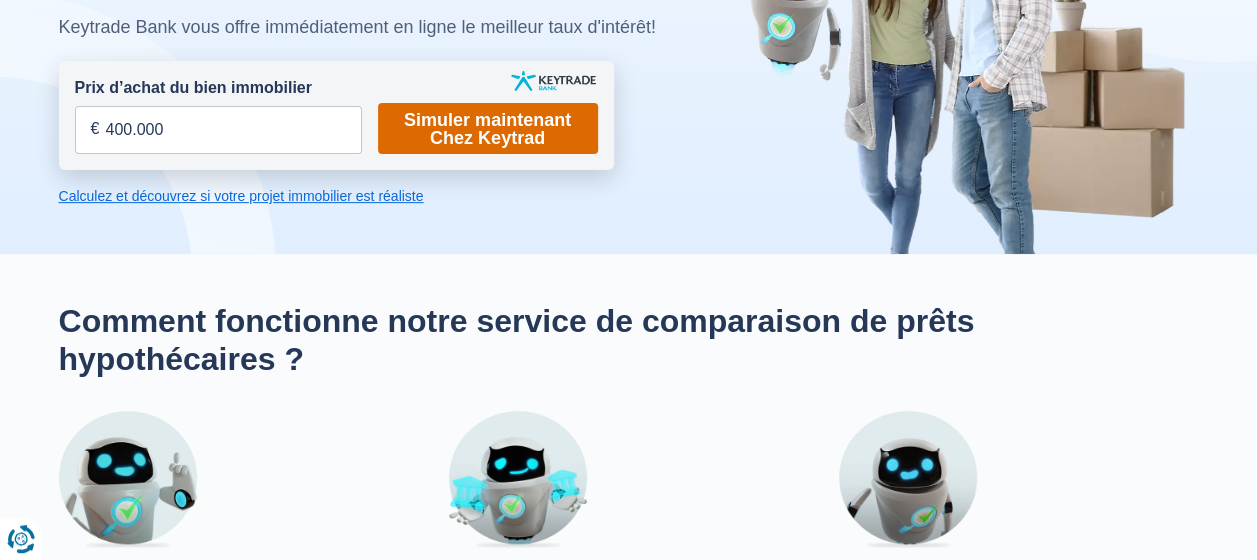 scroll, scrollTop: 300, scrollLeft: 0, axis: vertical 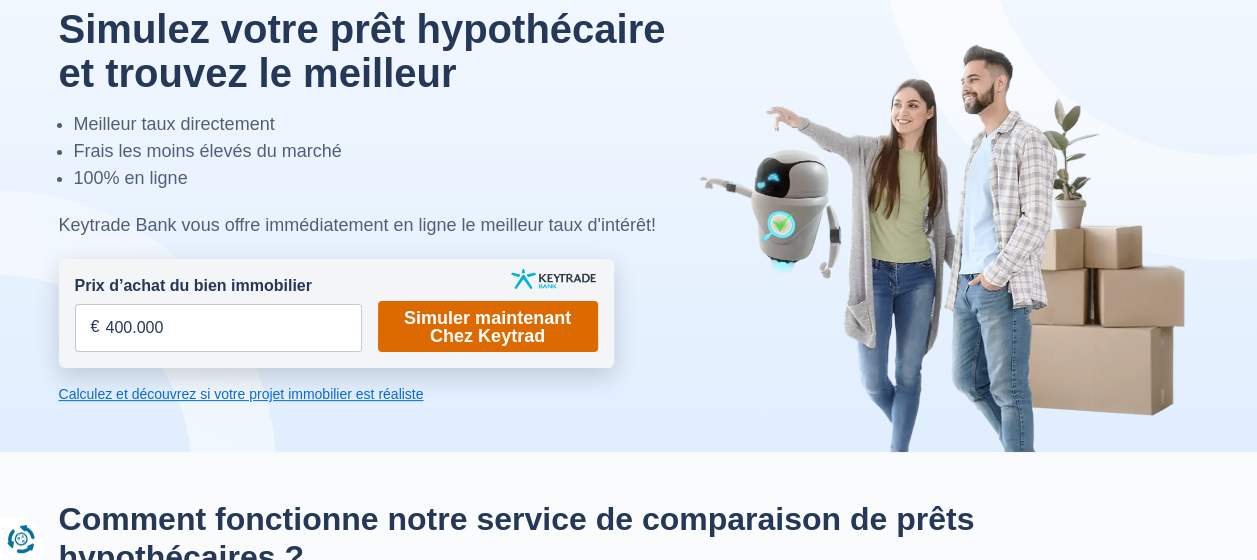 click on "Simuler maintenant Chez Keytrad" at bounding box center [488, 326] 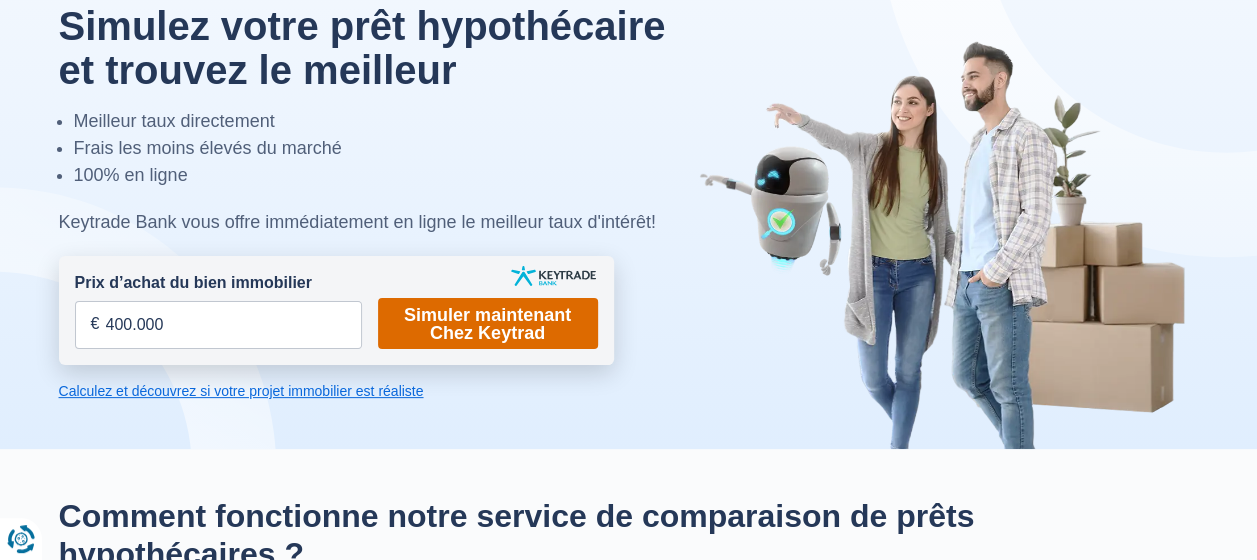 scroll, scrollTop: 200, scrollLeft: 0, axis: vertical 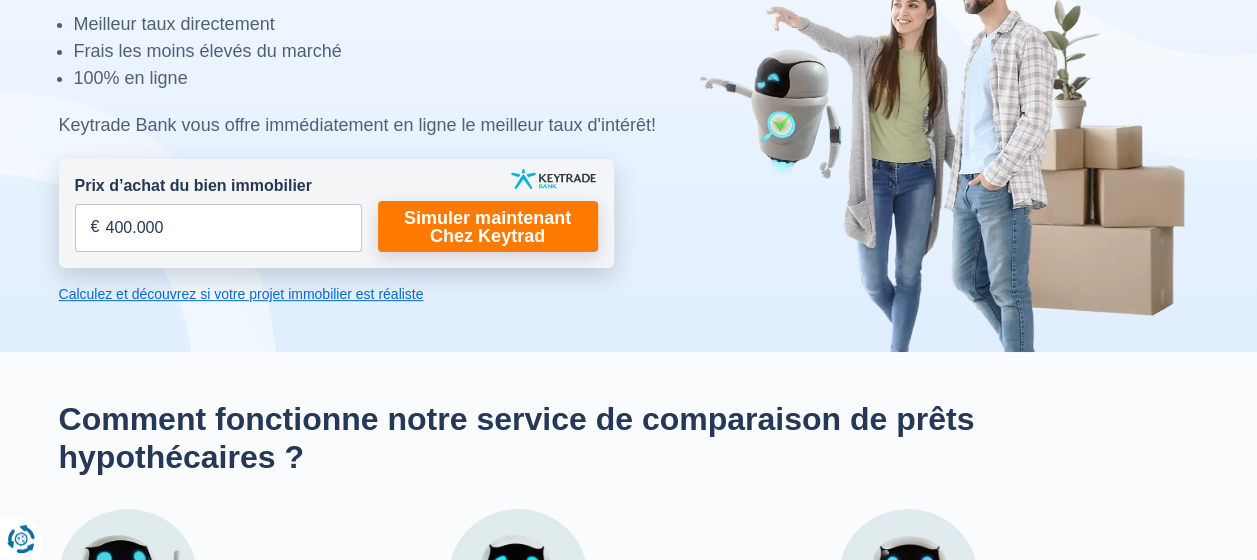 click on "Calculez et découvrez si votre projet immobilier est réaliste" at bounding box center [336, 294] 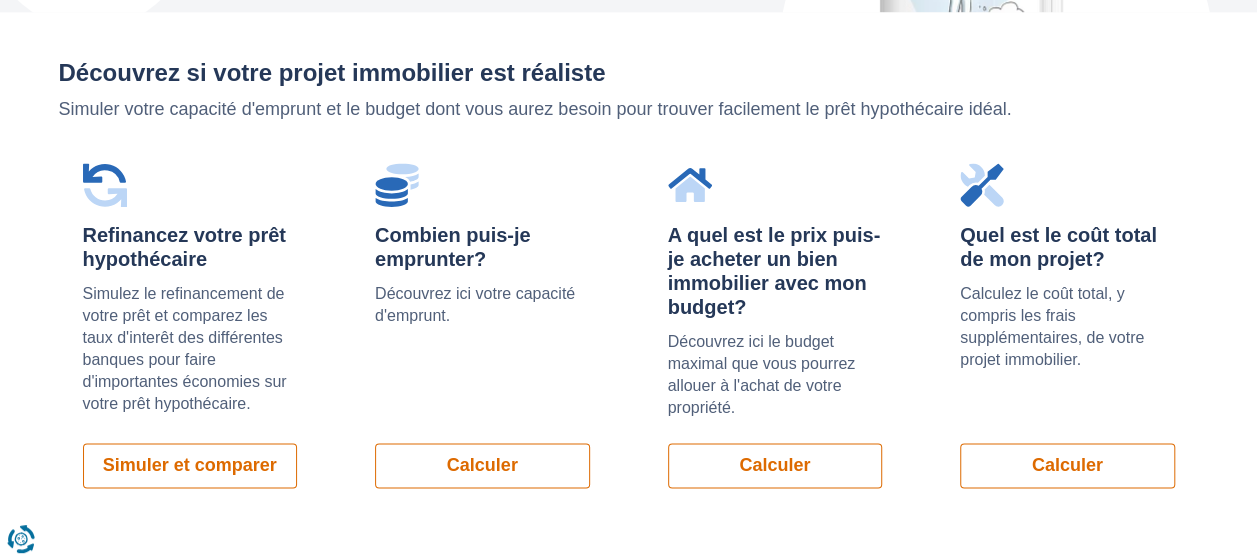 scroll, scrollTop: 1418, scrollLeft: 0, axis: vertical 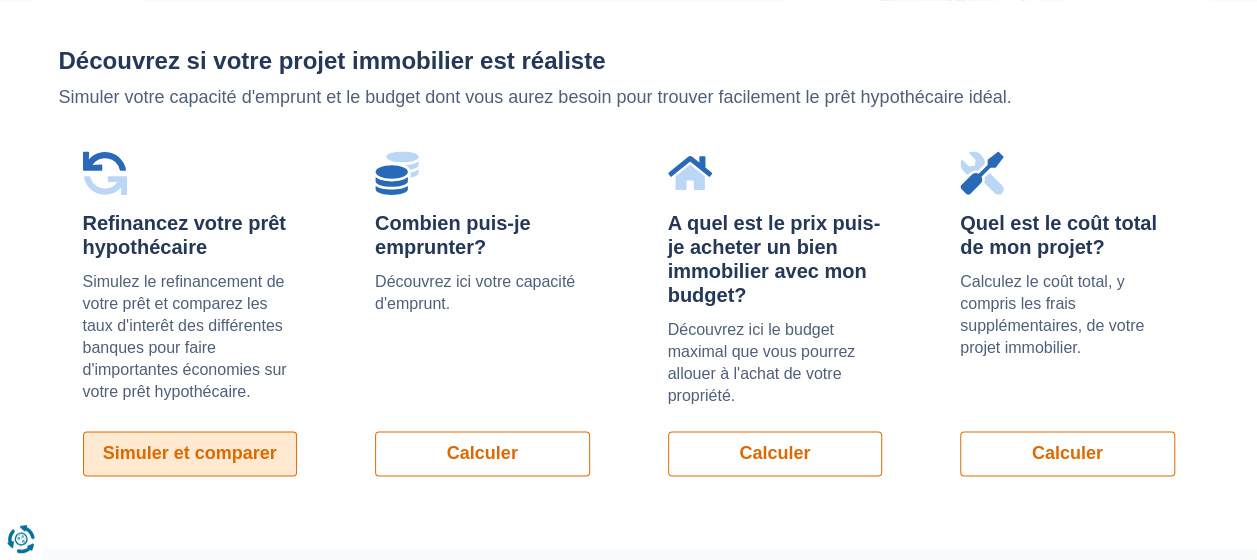 click on "Simuler et comparer" at bounding box center [190, 453] 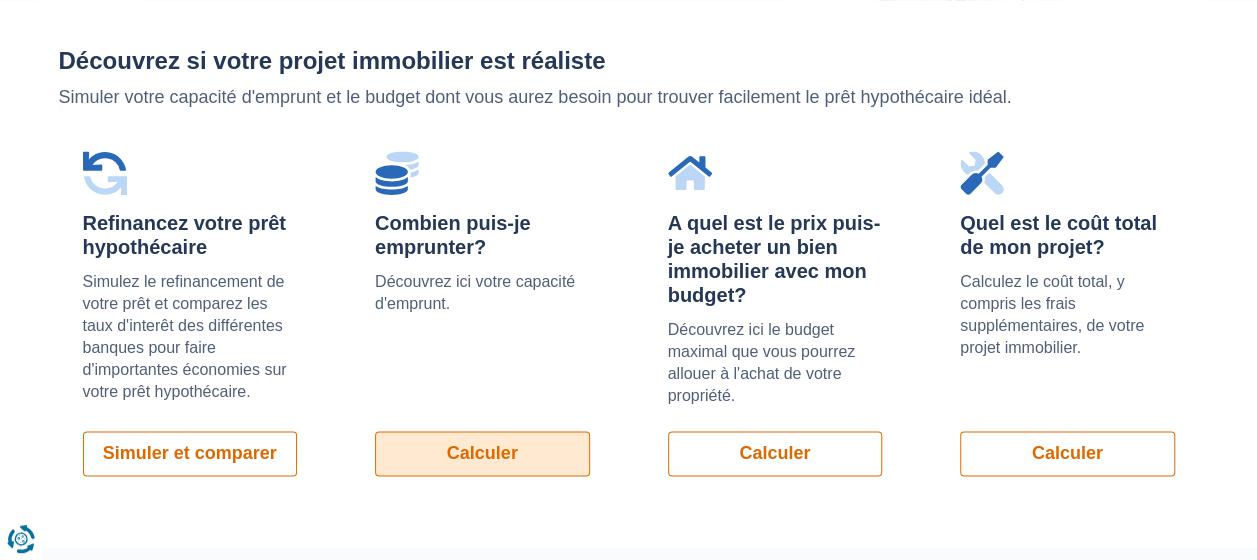 click on "Calculer" at bounding box center (482, 453) 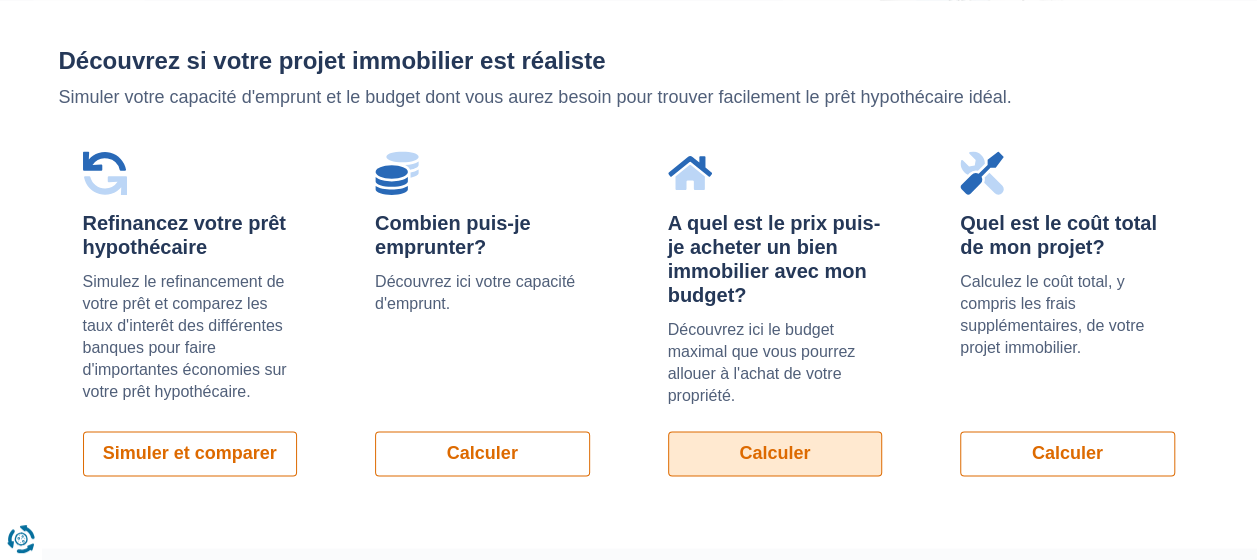 click on "Calculer" at bounding box center [775, 453] 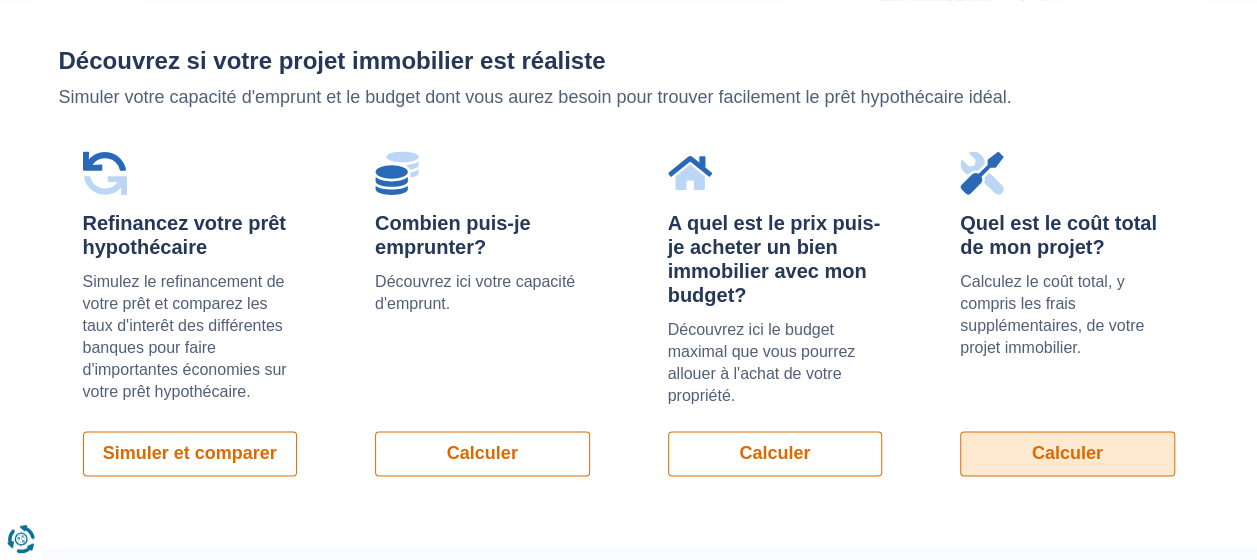 click on "Calculer" at bounding box center [1067, 453] 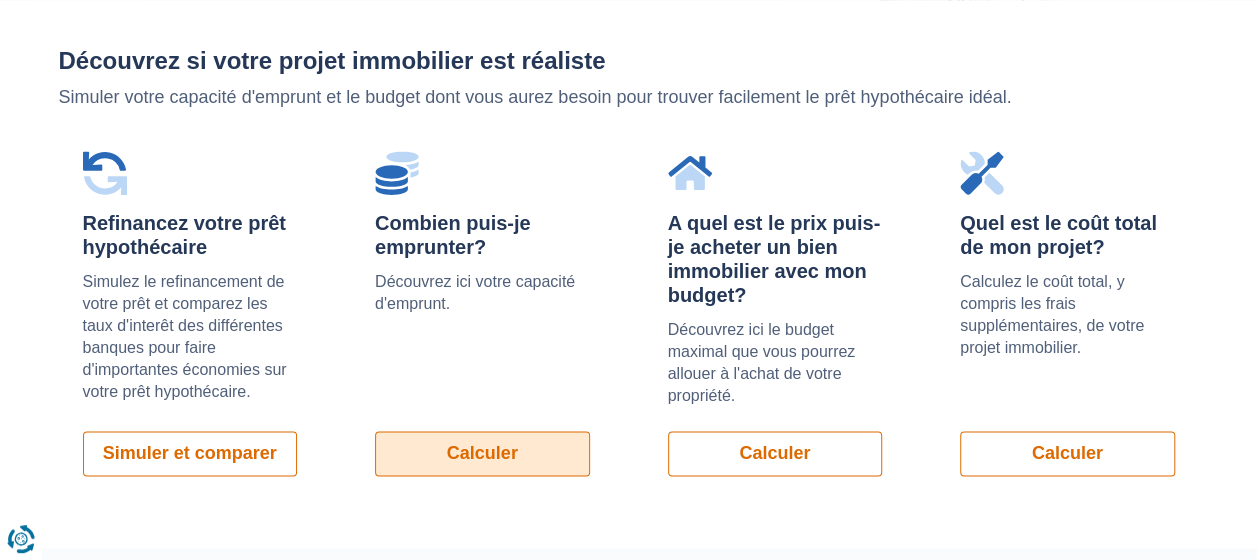 click on "Calculer" at bounding box center [482, 453] 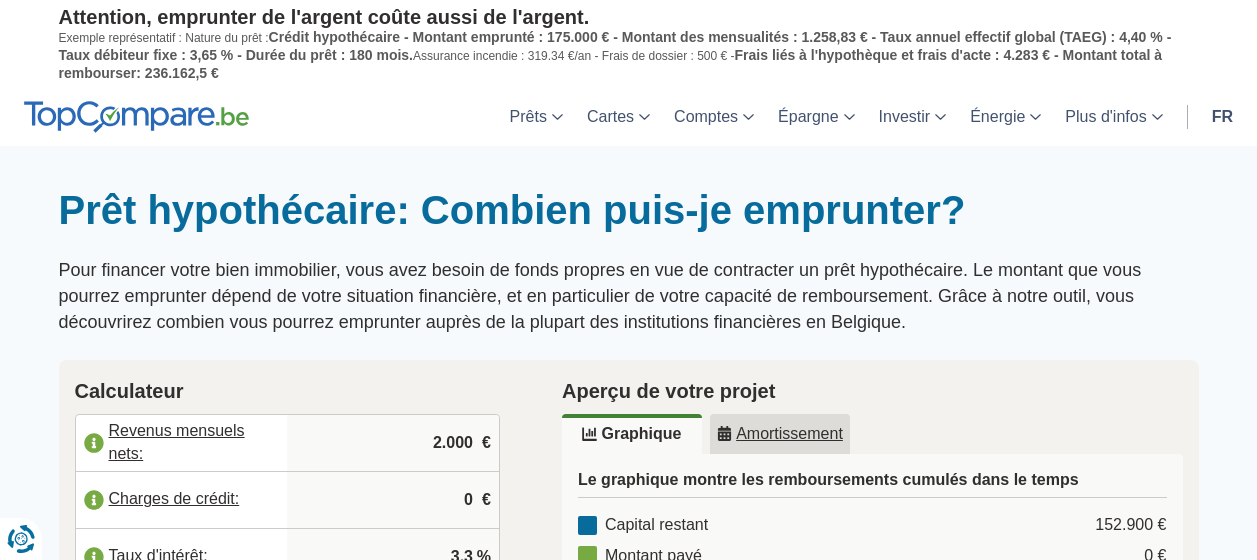scroll, scrollTop: 0, scrollLeft: 0, axis: both 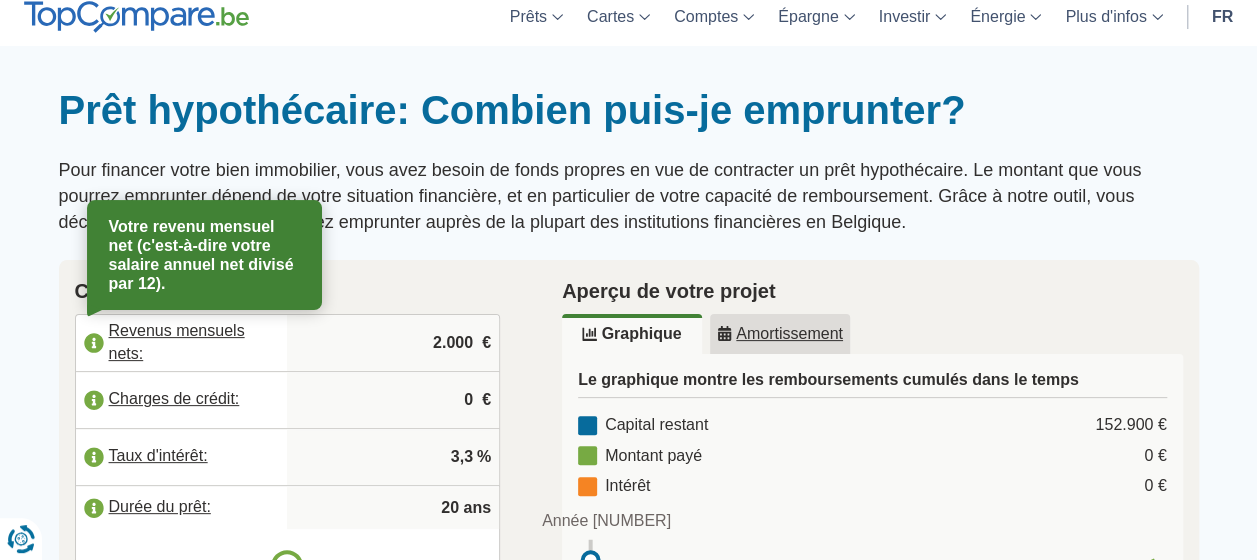 click on "Revenus mensuels nets:" at bounding box center (182, 343) 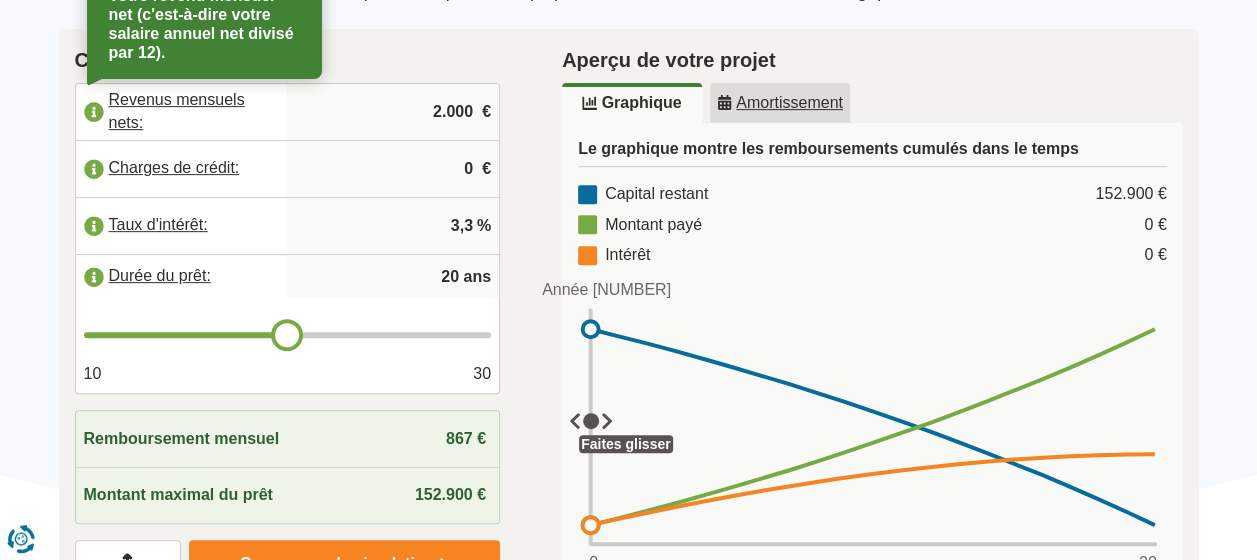 scroll, scrollTop: 300, scrollLeft: 0, axis: vertical 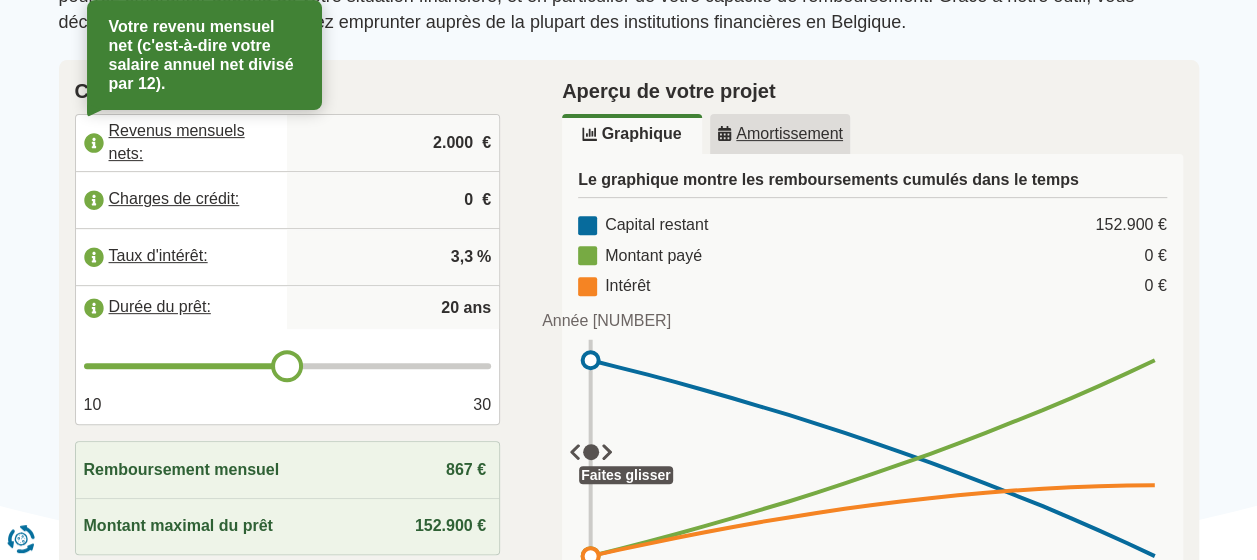 type on "21" 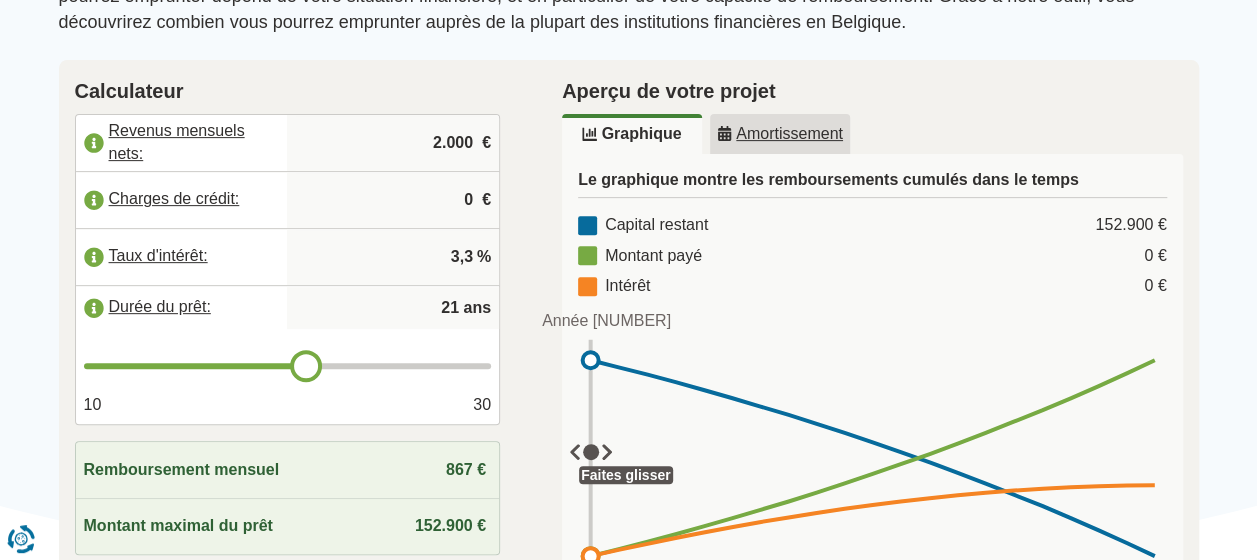 type on "22" 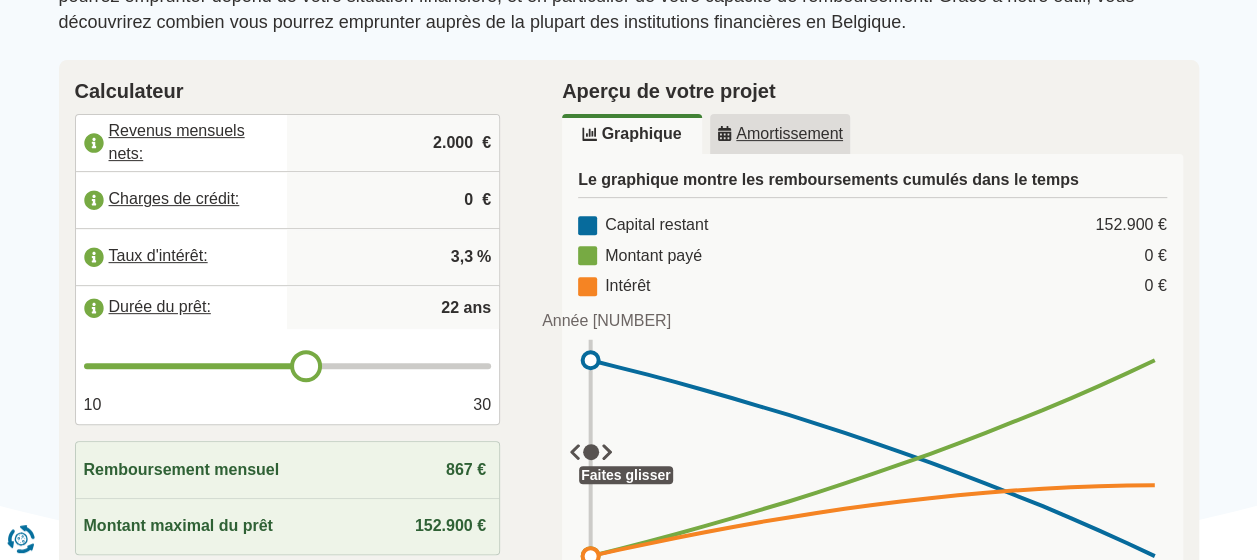 type on "22" 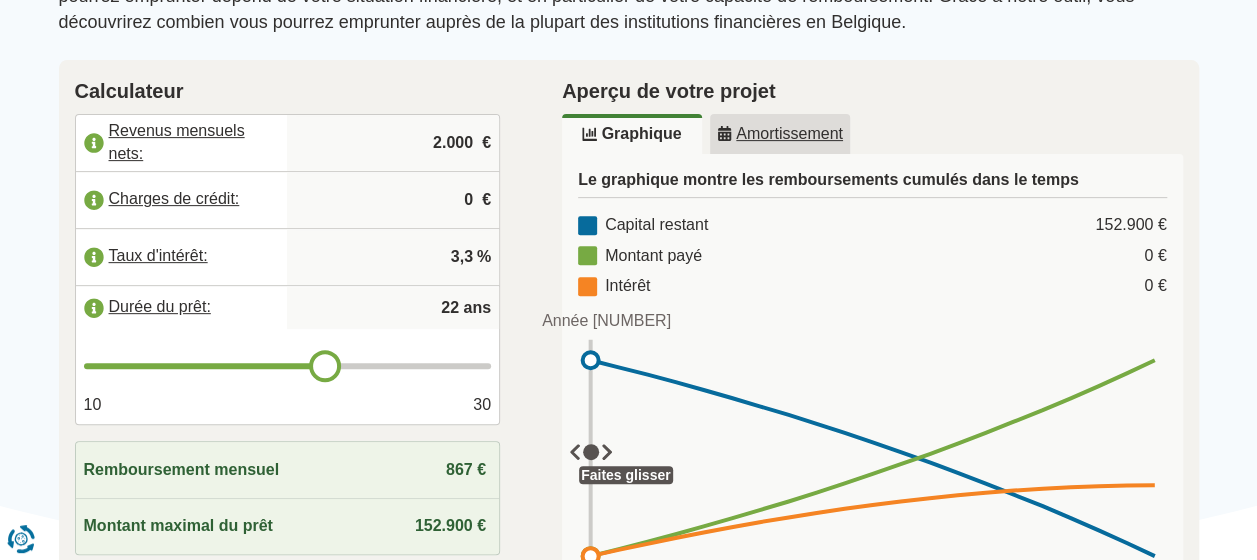 type on "23" 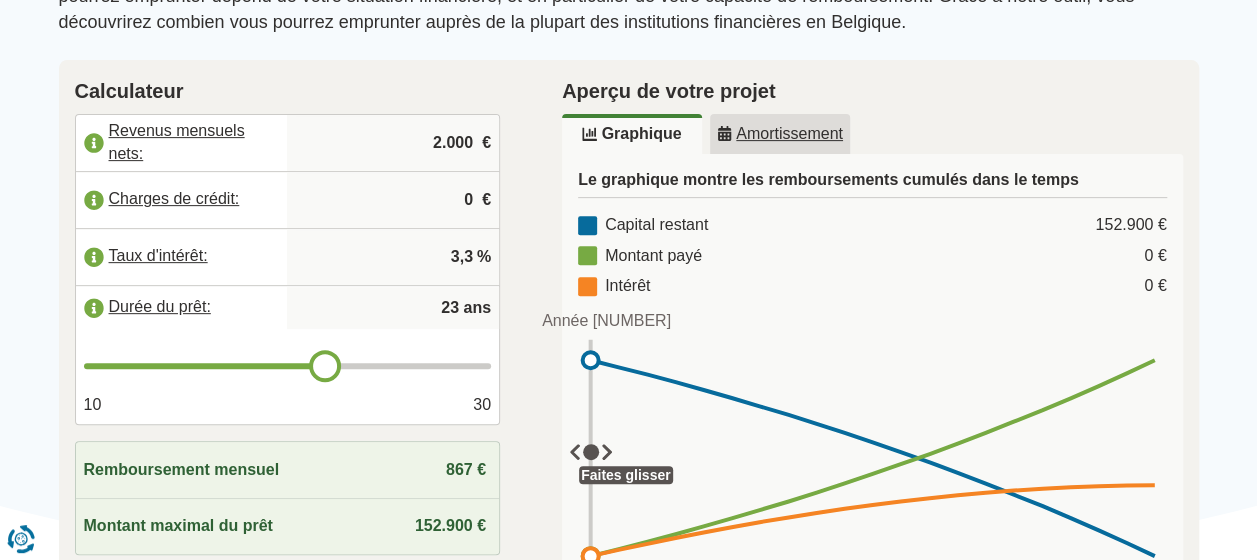 type on "23" 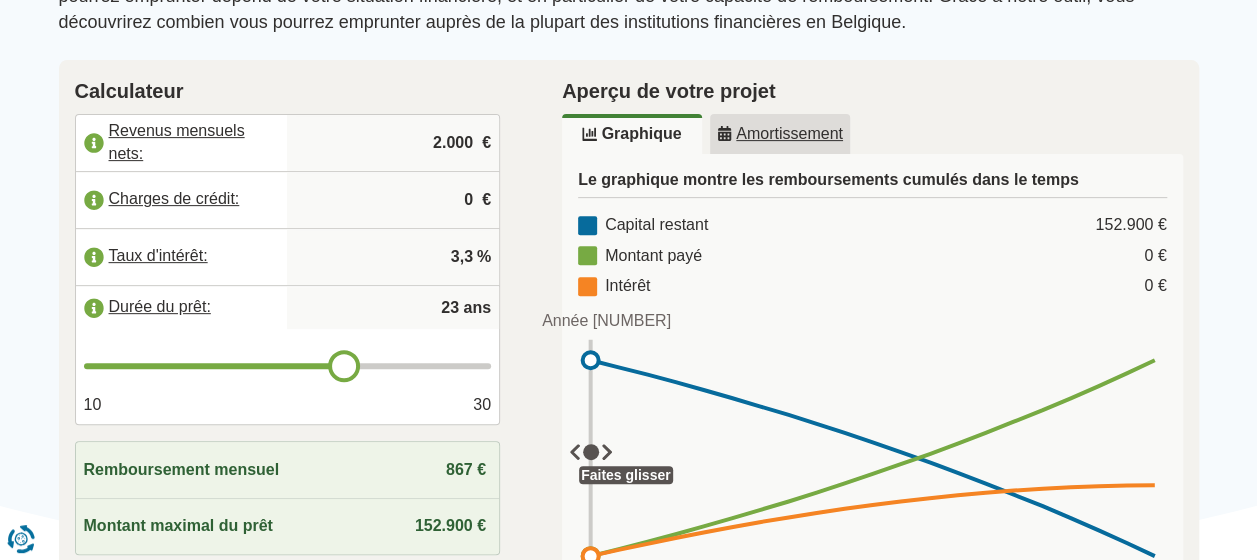 type on "24" 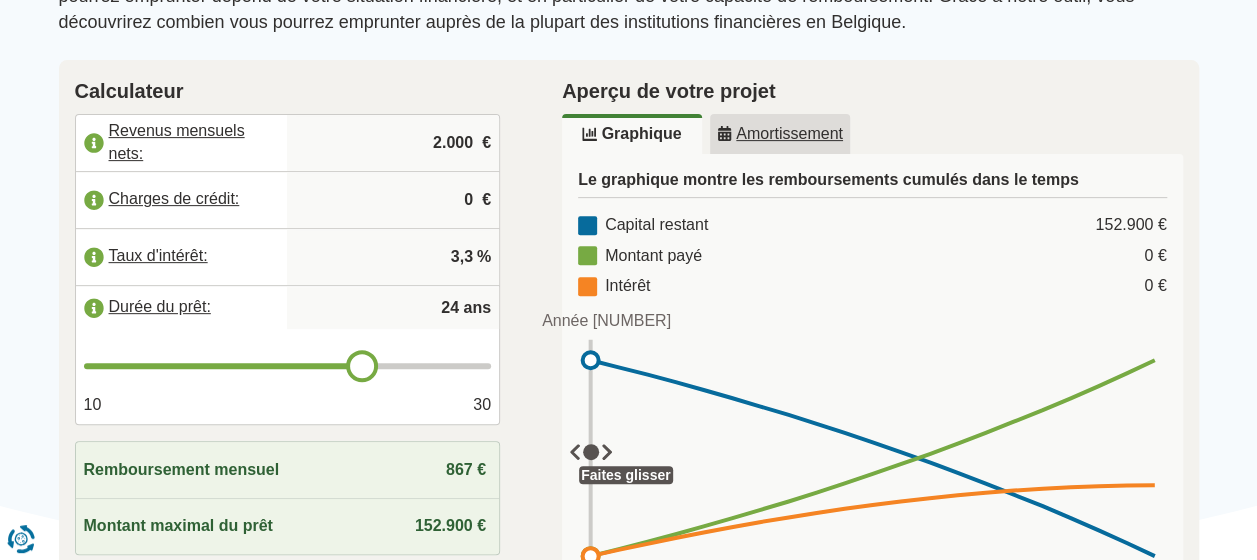 type on "25" 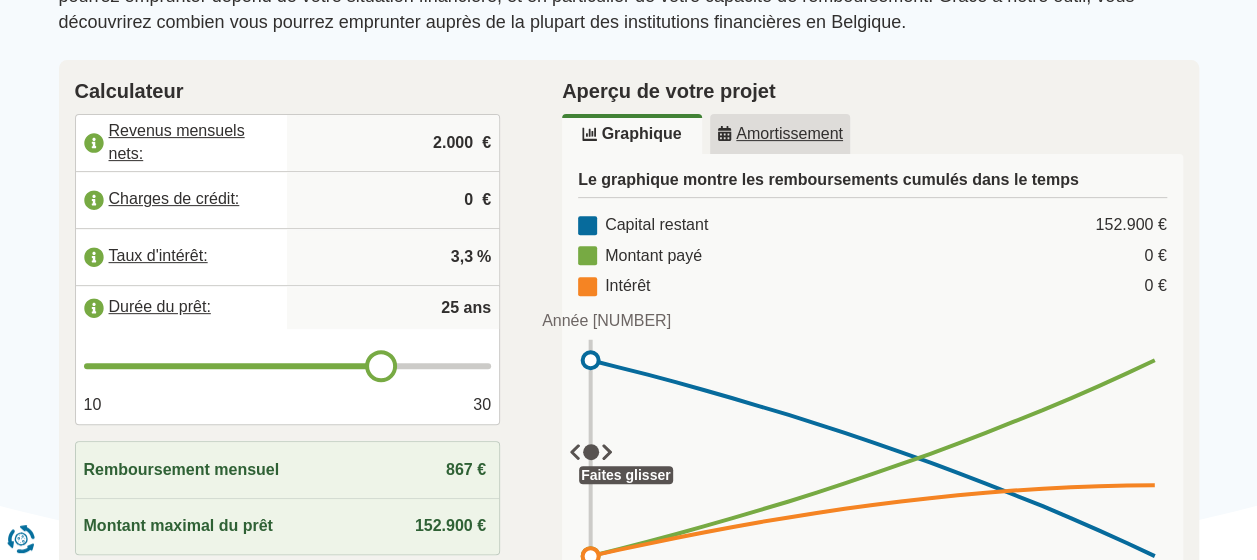 drag, startPoint x: 285, startPoint y: 374, endPoint x: 378, endPoint y: 372, distance: 93.0215 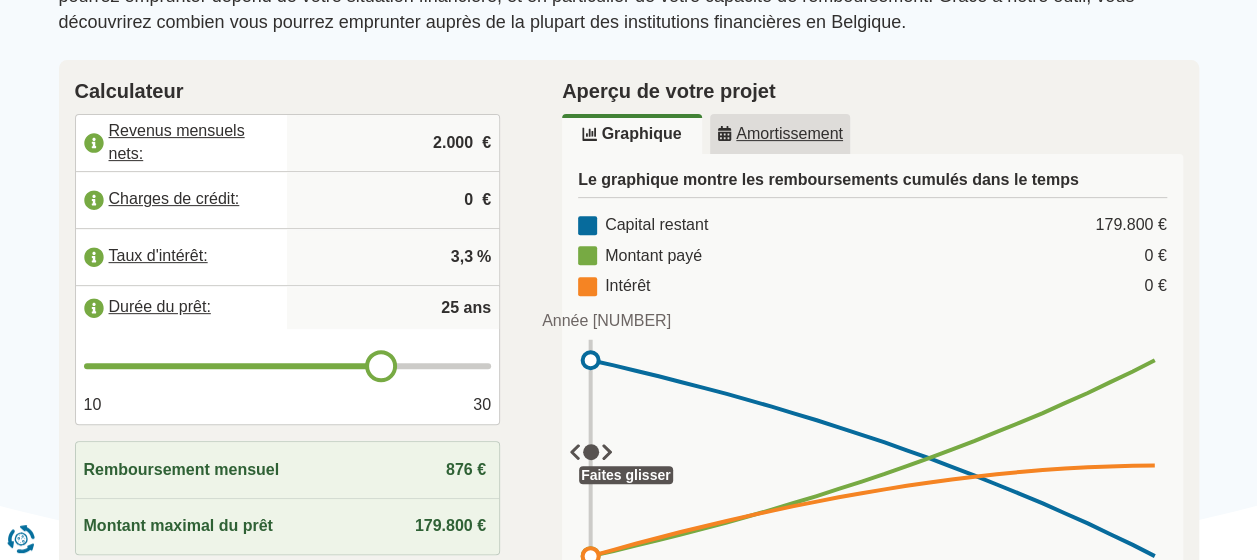 click on "Revenus mensuels nets:
2.000
€" at bounding box center [288, 143] 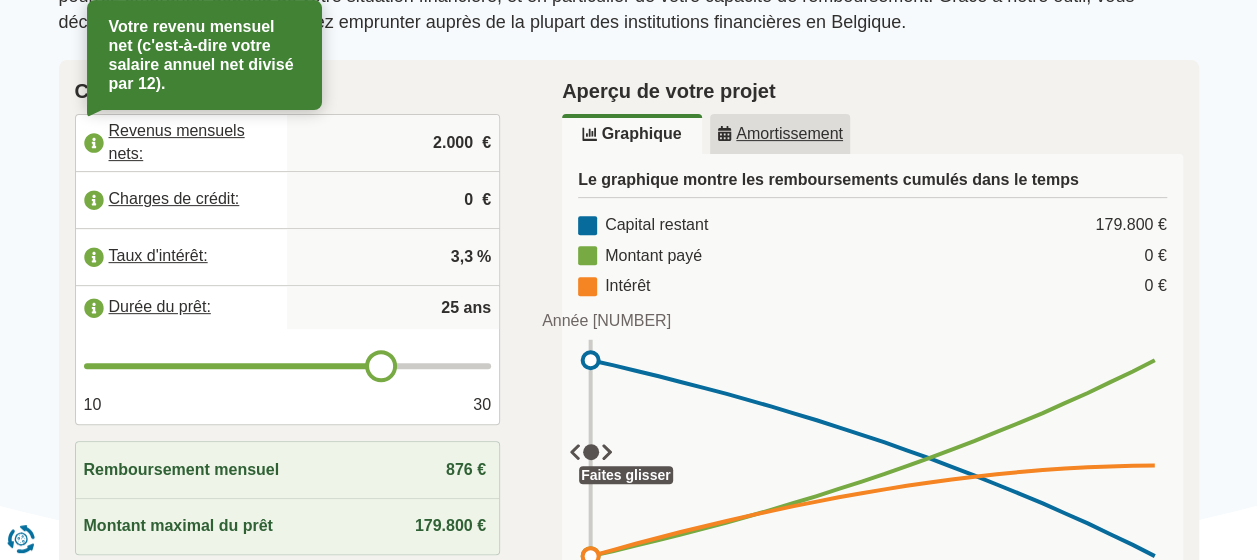 click on "Revenus mensuels nets:" at bounding box center [182, 143] 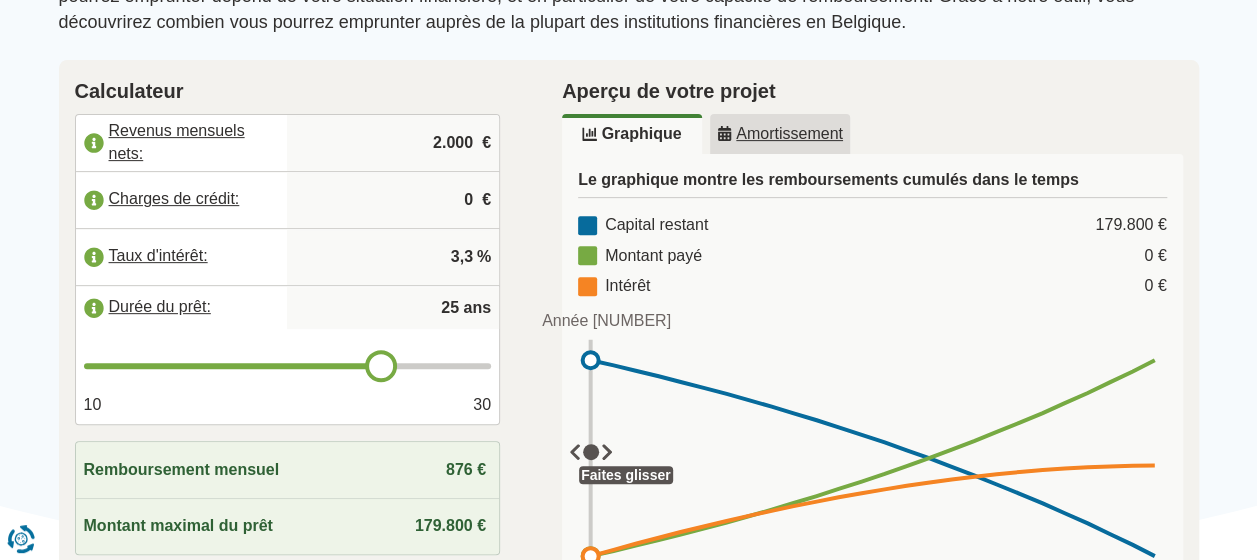 click on "2.000" at bounding box center (393, 143) 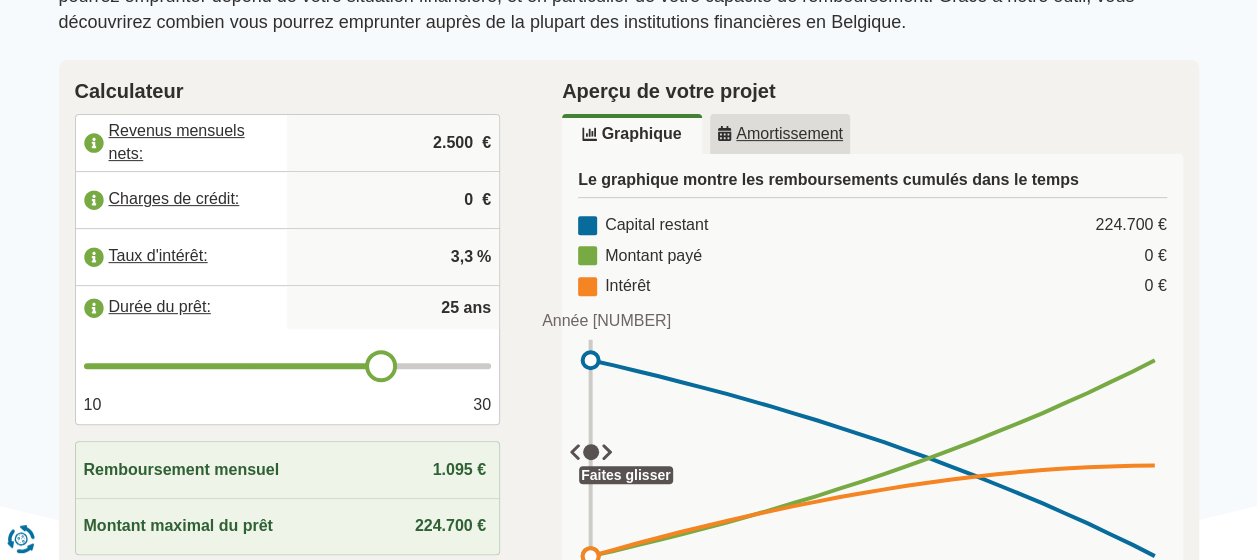 click on "Aperçu de votre projet
Graphique
Amortissement
Le graphique montre les remboursements cumulés dans le temps
Capital restant
224.700 €
Montant payé
0 €
Intérêt
0 €
Année
0 1 2 3 4 5 6 7 8 9 10 11 12 13 14 15 16 17 18 19 20 21 22 23 24 25 -20000 0 20000 40000 60000 80000 100000 120000 140000 160000 180000 200000 220000 240000 0 0.1 0.2 0.3 0.4 0.5 0.6 0.7 0.8 0.9 1 Année 0
Faites glisser
0
25
Voici le tableau d'amortissement pour le prêt simulé
Faites défiler vers le bas
Année
Capital restant
Remboursement du capital
Intérêt
Année 0 152.900 € 0 € 0 € Année 1 147.381 € 5.519 € 4.889 € Année 2 141.680 € 11.220 € 9.596 € Année 3 135.791 € 17.109 € 14.115 € Année 4 129.708 € 23.192 € 18.440 € Année 5 123.424 € 29.476 € 22.564 € Année 6 116.932 € 35.968 € 26.480 € Année 7 110.227 € 42.673 € 30.182 € 0 €" at bounding box center (872, 348) 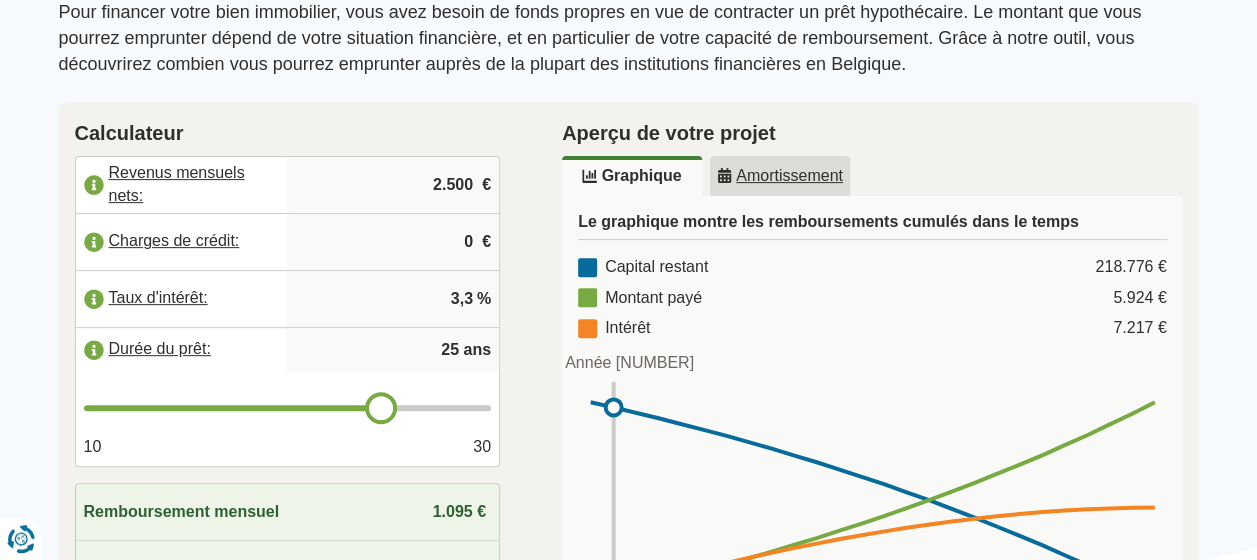 scroll, scrollTop: 300, scrollLeft: 0, axis: vertical 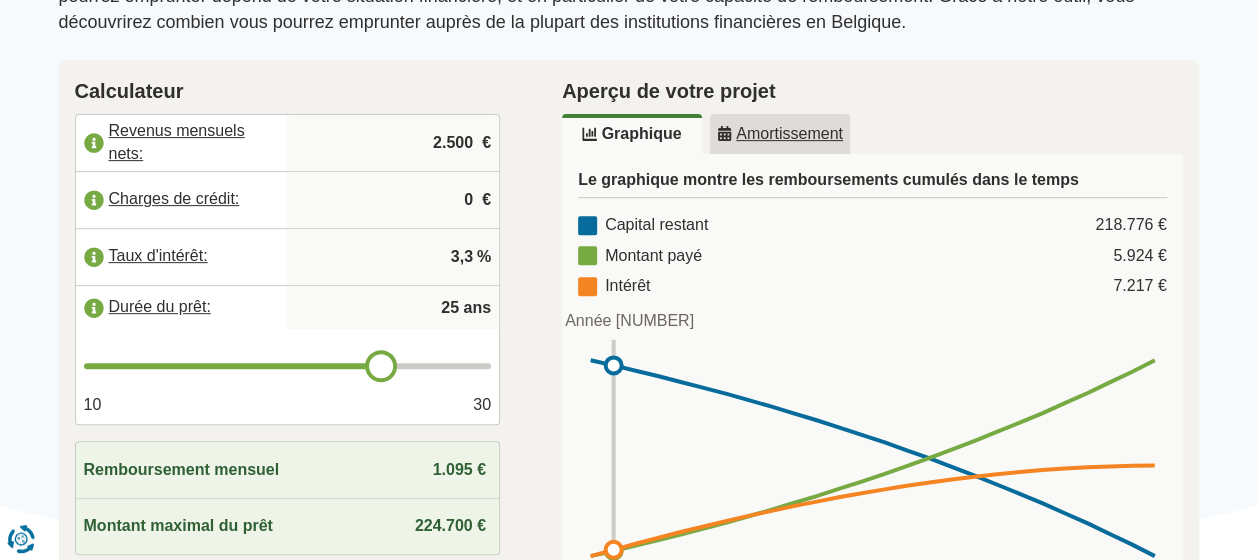 click on "2.500" at bounding box center (393, 143) 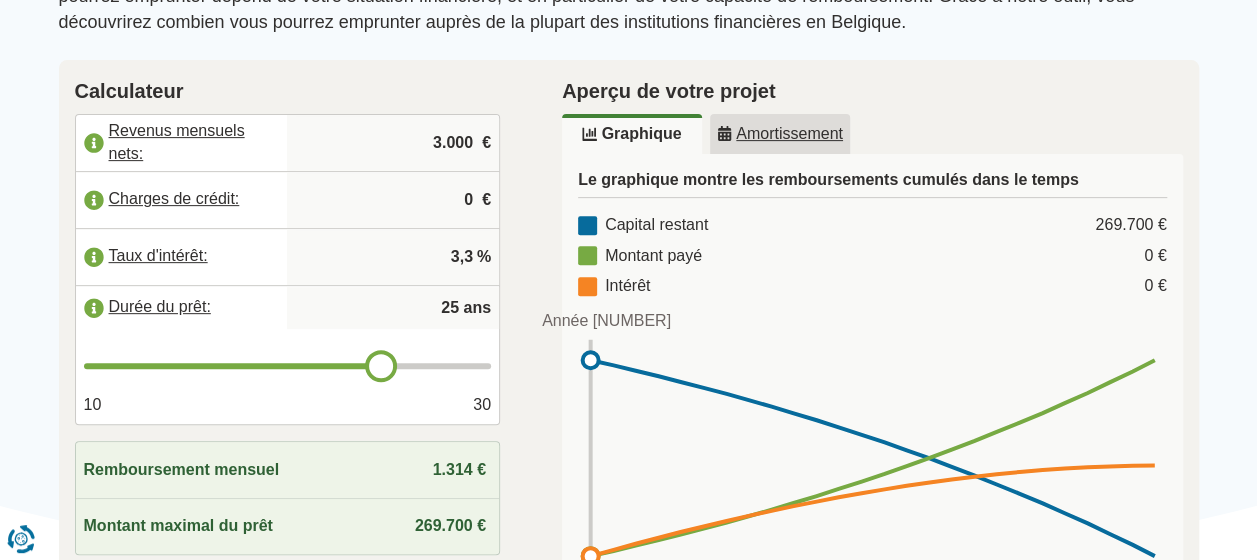 click on "Aperçu de votre projet
Graphique
Amortissement
Le graphique montre les remboursements cumulés dans le temps
Capital restant
269.700 €
Montant payé
0 €
Intérêt
0 €
Année
0 1 2 3 4 5 6 7 8 9 10 11 12 13 14 15 16 17 18 19 20 21 22 23 24 25 0 50000 100000 150000 200000 250000 0 0.1 0.2 0.3 0.4 0.5 0.6 0.7 0.8 0.9 1 Année 0
Faites glisser
0
25
Voici le tableau d'amortissement pour le prêt simulé
Faites défiler vers le bas
Année
Capital restant
Remboursement du capital
Intérêt
Année 0 152.900 € 0 € 0 € Année 1 147.381 € 5.519 € 4.889 € Année 2 141.680 € 11.220 € 9.596 € Année 3 135.791 € 17.109 € 14.115 € Année 4 129.708 € 23.192 € 18.440 € Année 5 123.424 € 29.476 € 22.564 € Année 6 116.932 € 35.968 € 26.480 € Année 7 110.227 € 42.673 € 30.182 € Année 8 103.300 € 49.600 € 33.663 € Année 9 0 €" at bounding box center (872, 348) 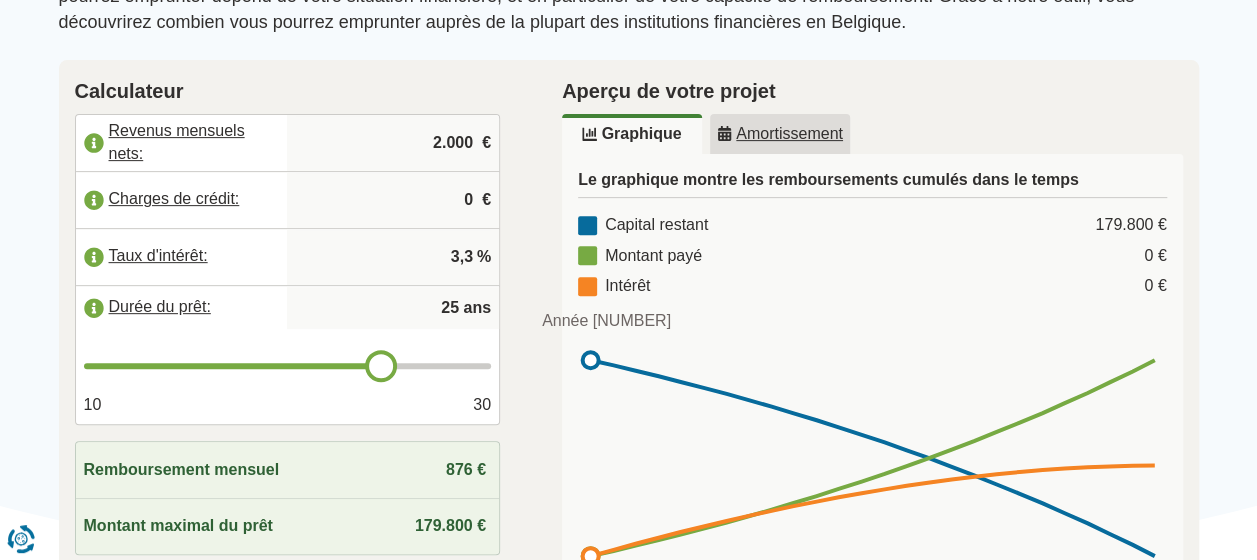 click on "Calculateur
Revenus mensuels nets:
2.000
€
Charges de crédit:
0
€
Taux d'intérêt:
3,3
%
Durée du prêt:
25
ans
10
30
Remboursement mensuel
876 €
Montant maximal du prêt
179.800 €
Lien copié dans le presse-papiers
Commencer la simulation" at bounding box center (288, 348) 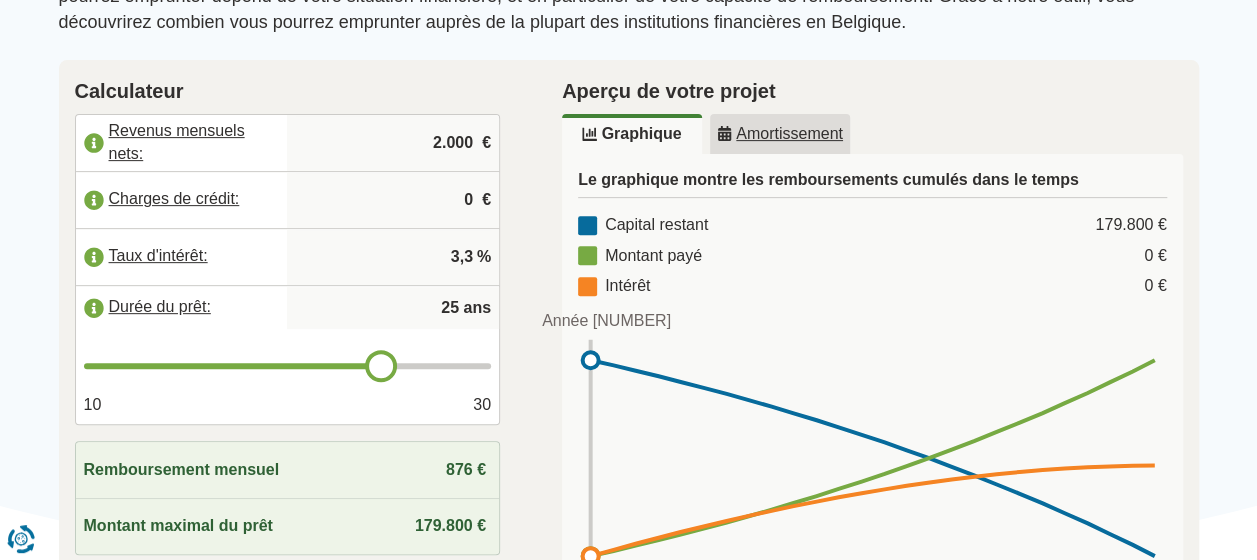 click on "2.000" at bounding box center [393, 143] 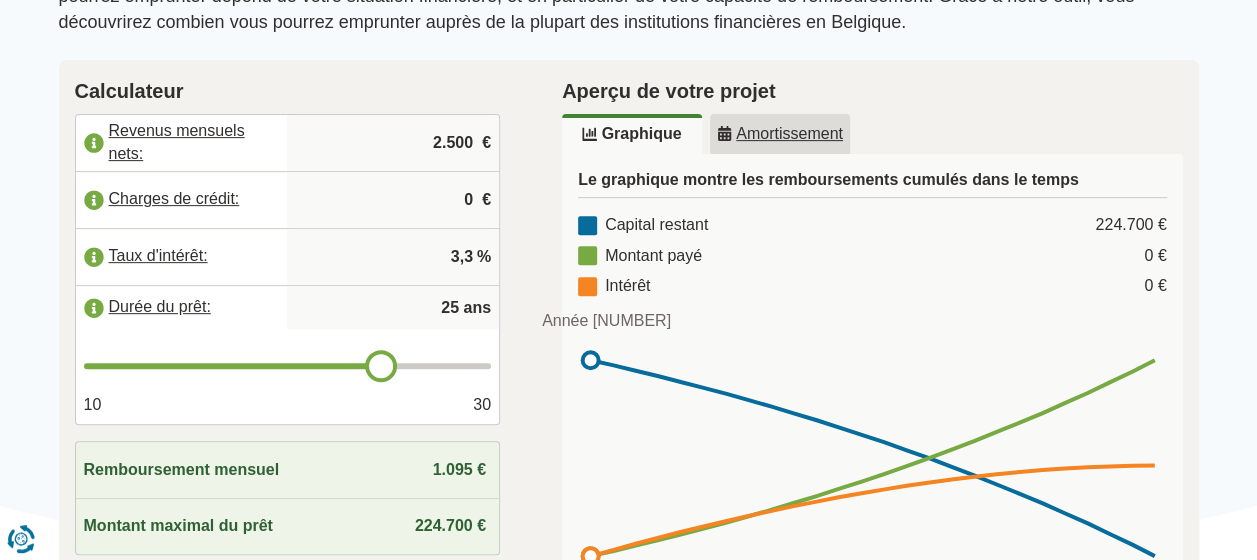 type on "2.500" 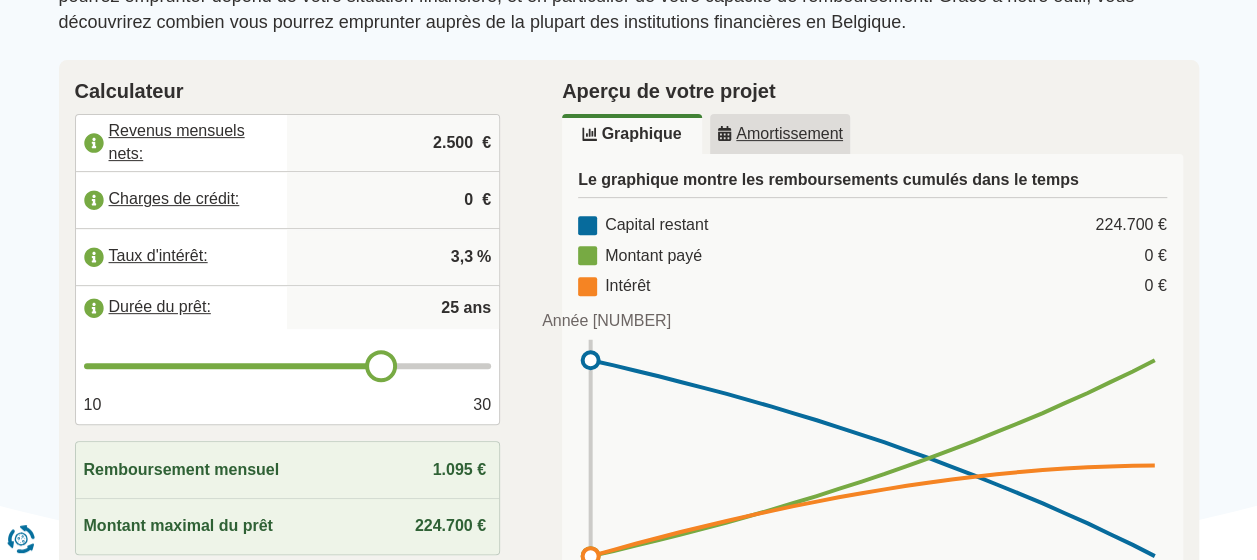 click on "Le graphique montre les remboursements cumulés dans le temps
Capital restant
224.700 €
Montant payé
0 €
Intérêt
0 €
Année
0 1 2 3 4 5 6 7 8 9 10 11 12 13 14 15 16 17 18 19 20 21 22 23 24 25 -20000 0 20000 40000 60000 80000 100000 120000 140000 160000 180000 200000 220000 240000 0 0.1 0.2 0.3 0.4 0.5 0.6 0.7 0.8 0.9 1 Année 0
Faites glisser
0
25" at bounding box center (872, 387) 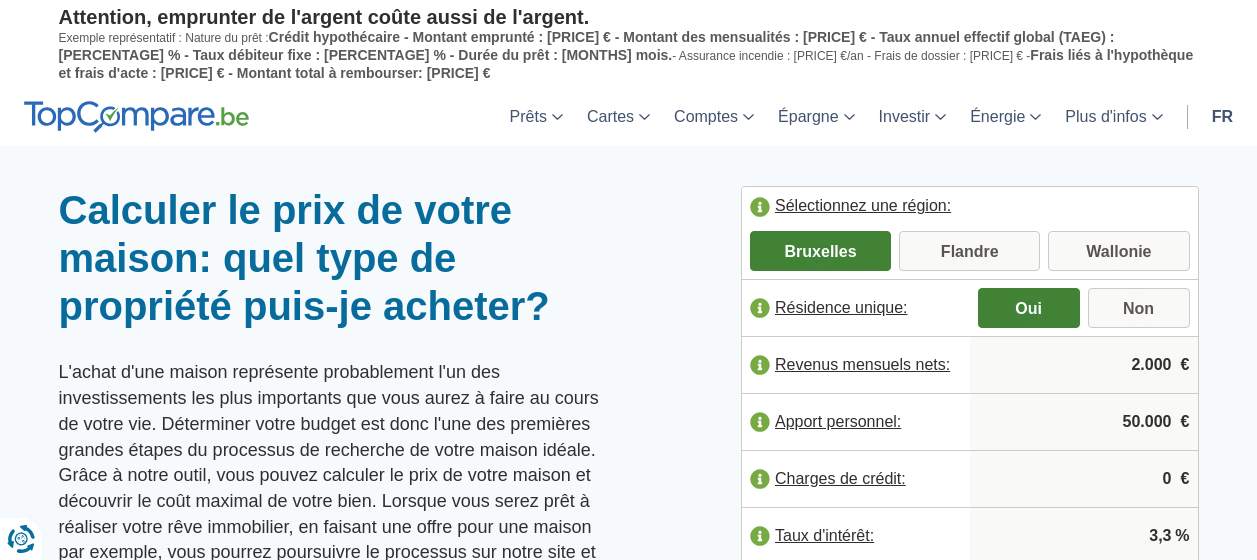 scroll, scrollTop: 0, scrollLeft: 0, axis: both 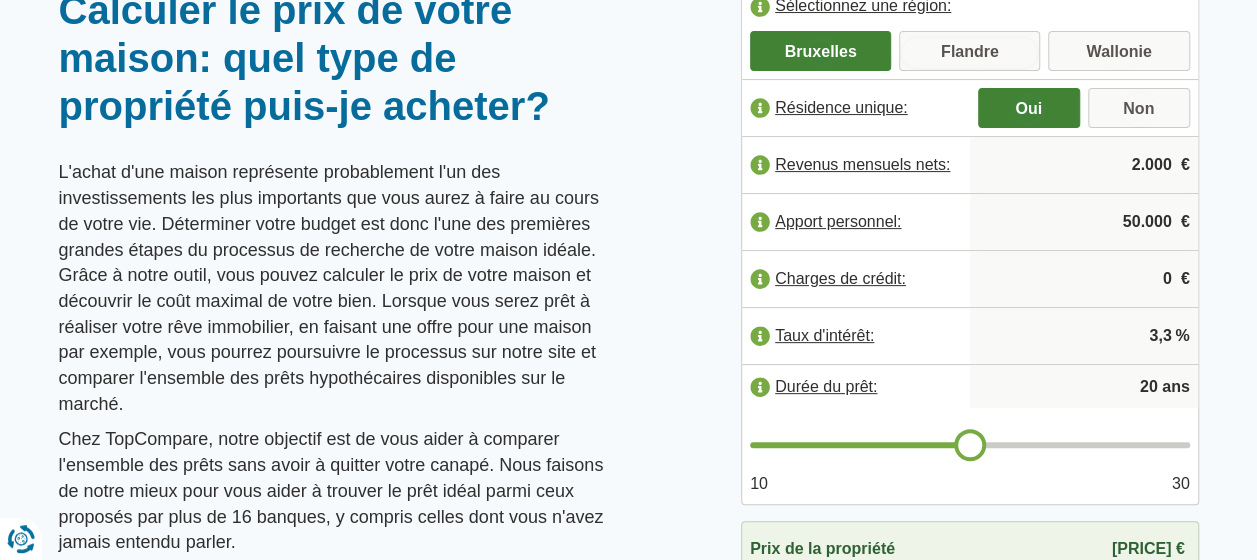 click on "Flandre" at bounding box center [969, 53] 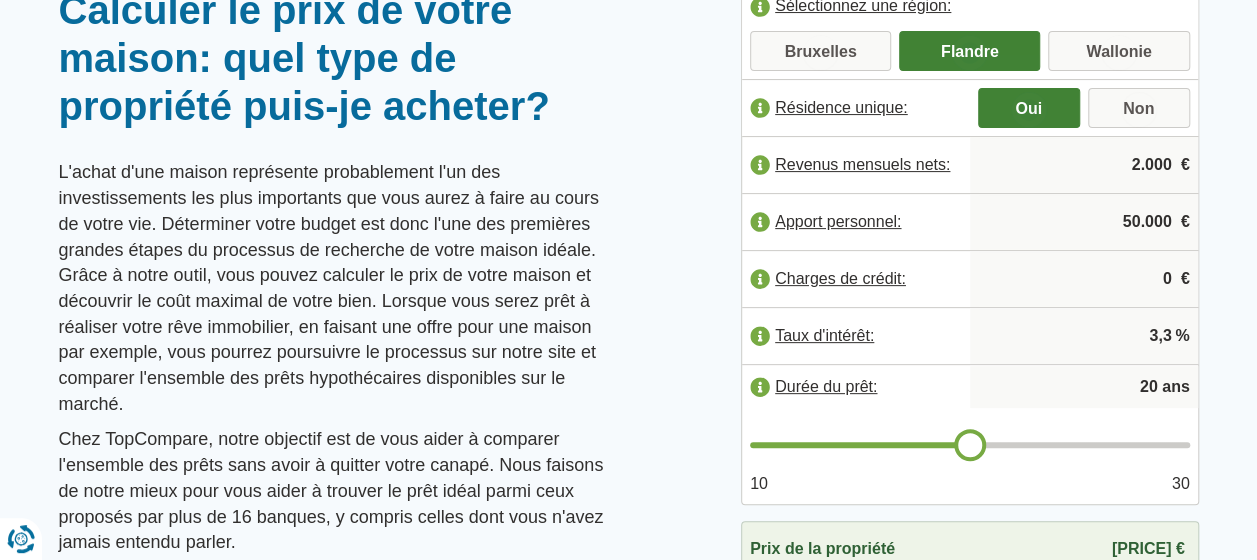 click on "2.000" at bounding box center [1084, 165] 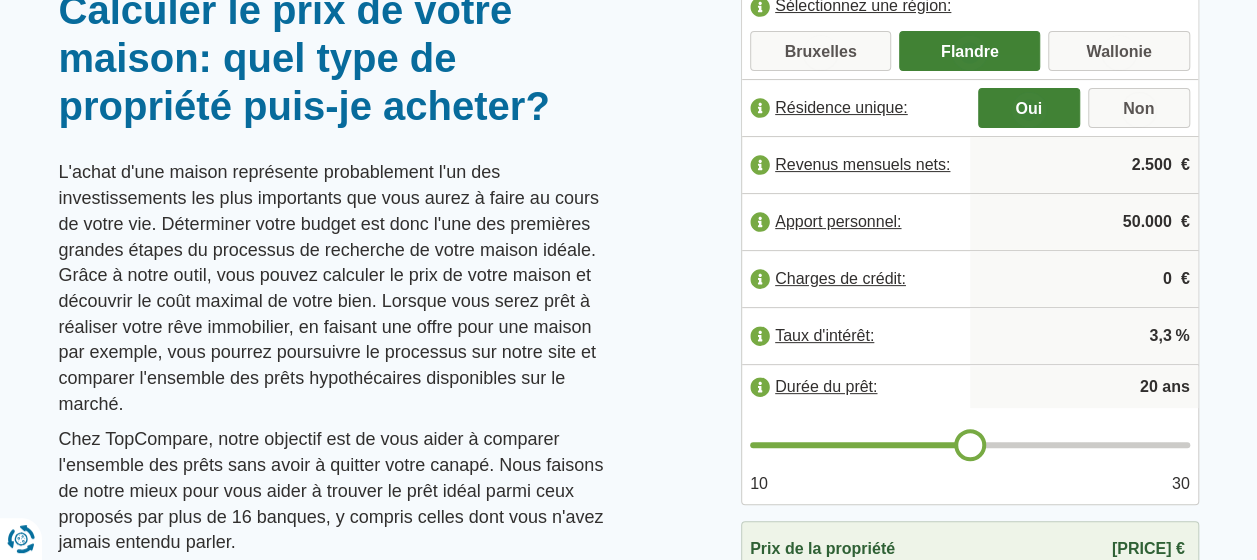 type on "2.500" 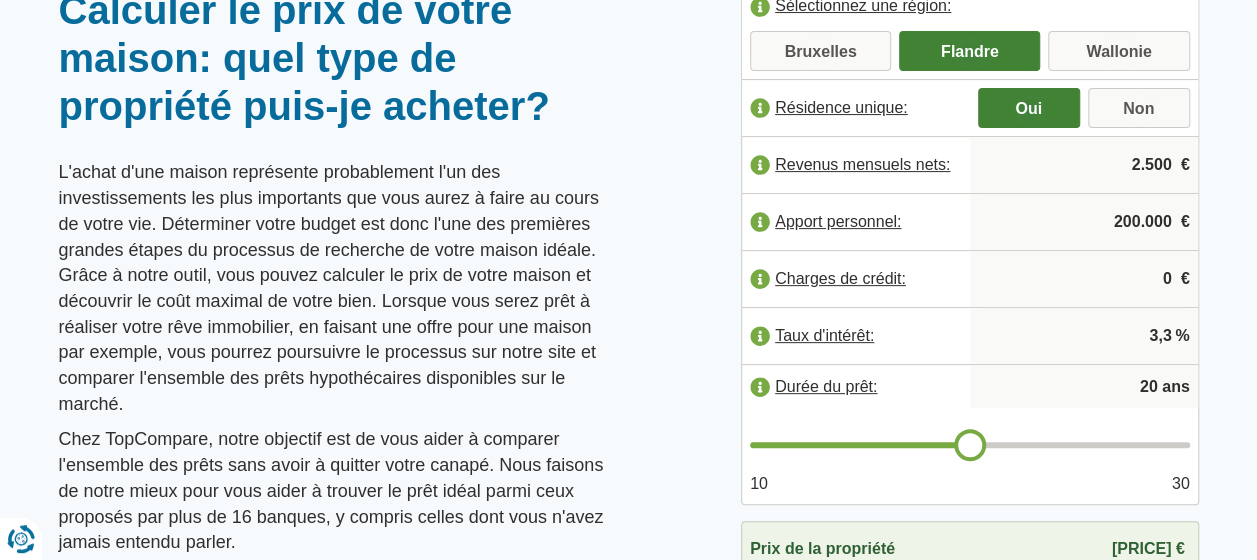 type on "200.000" 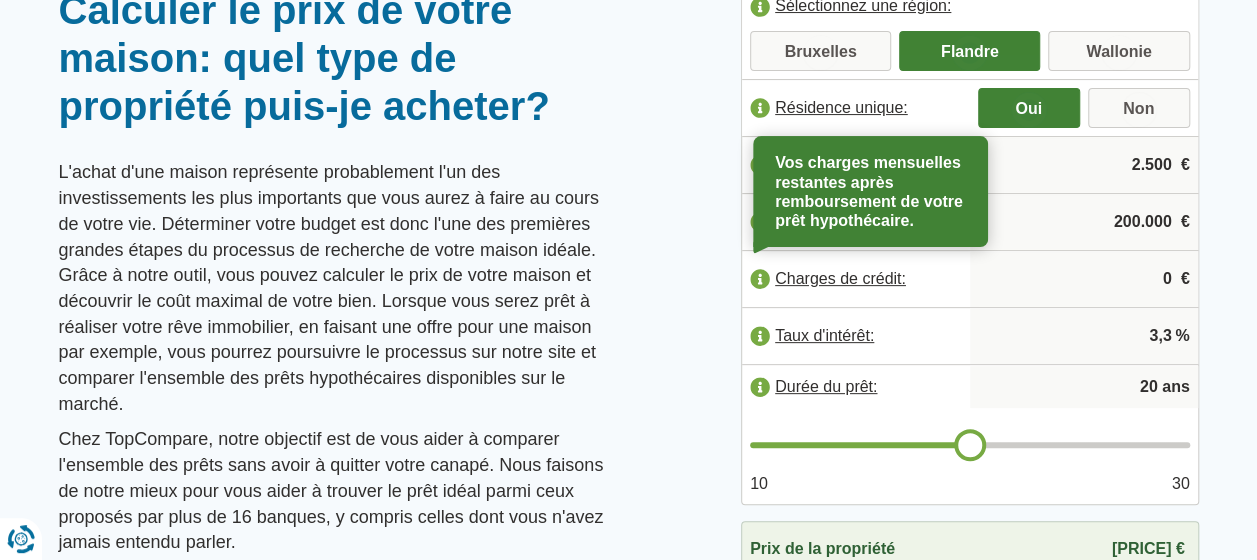 click on "Charges de crédit:" at bounding box center [856, 279] 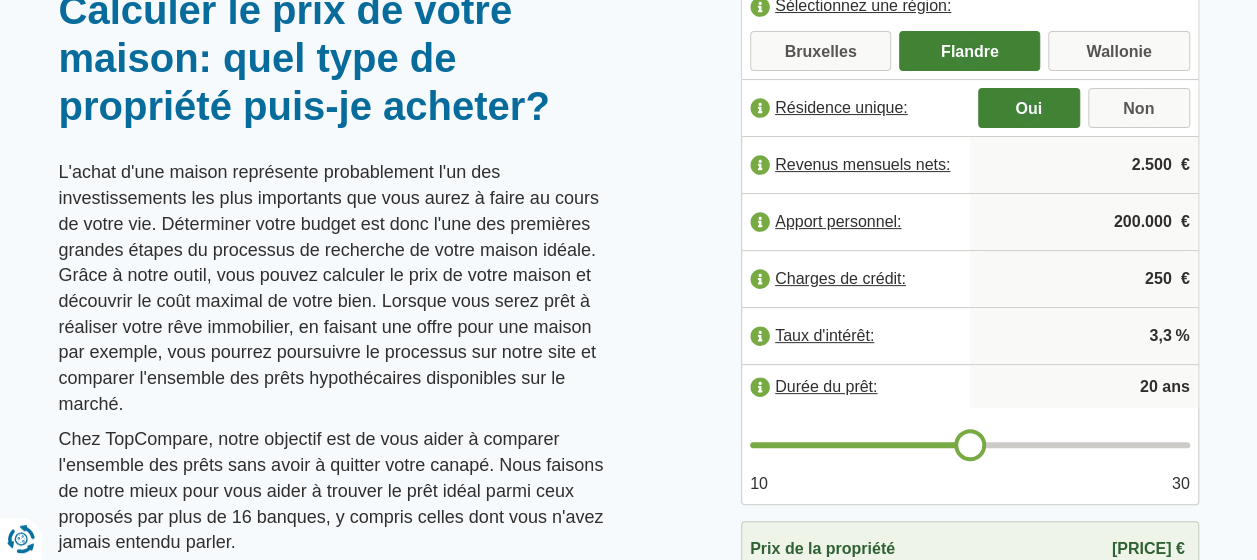 type on "250" 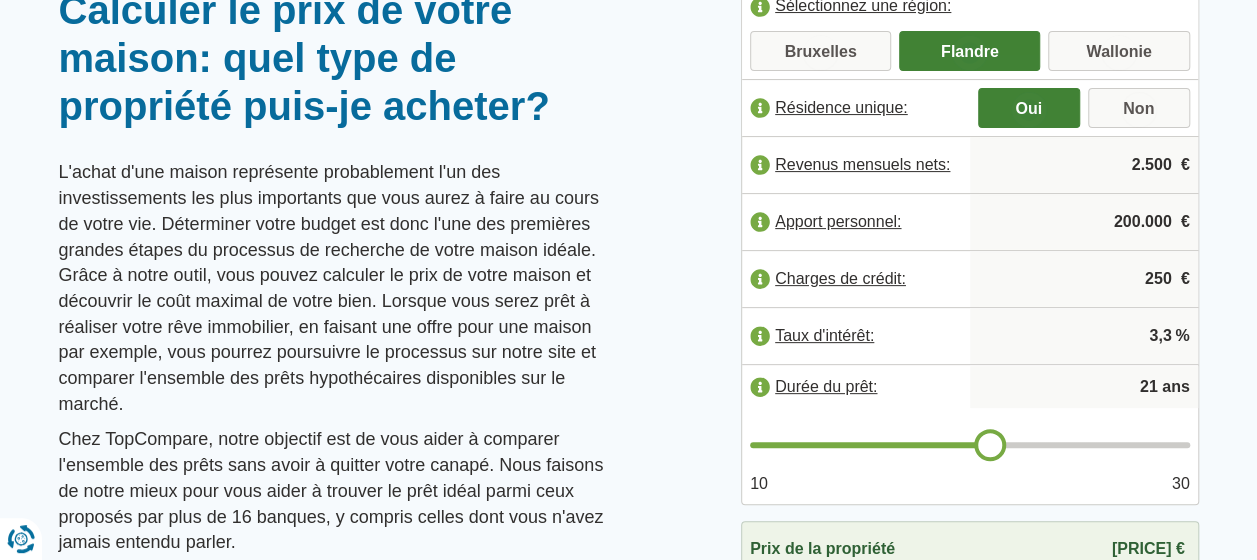 type on "22" 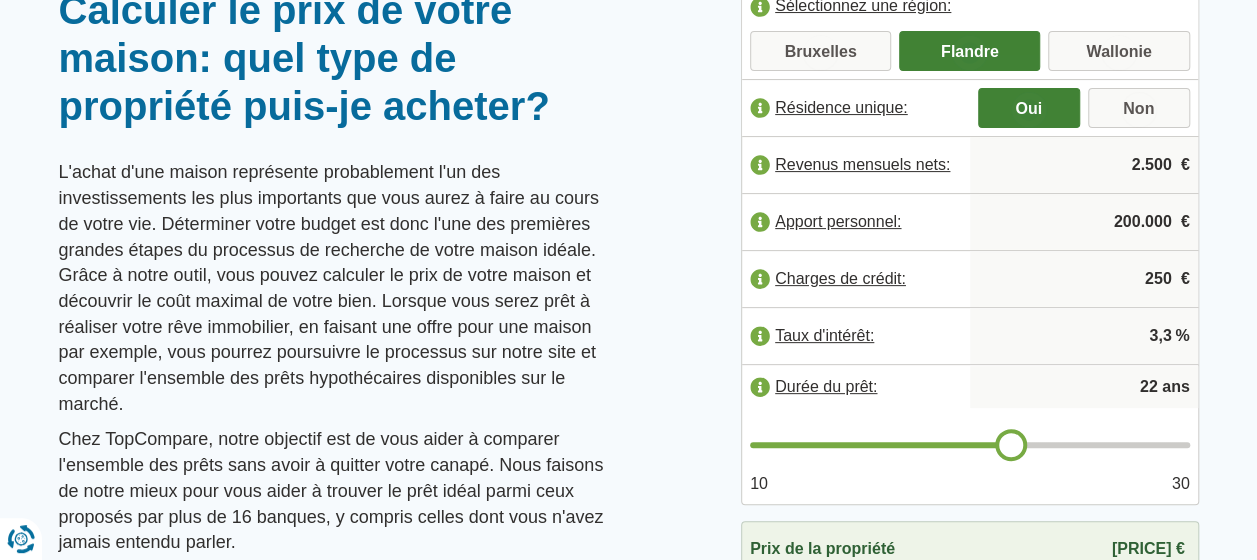 type on "23" 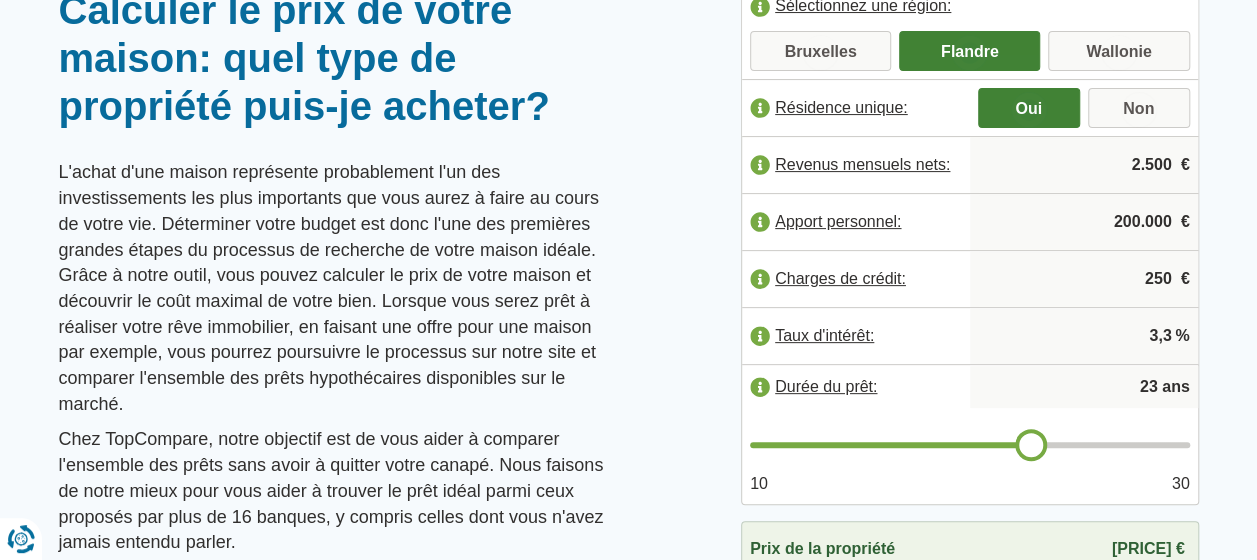 type on "24" 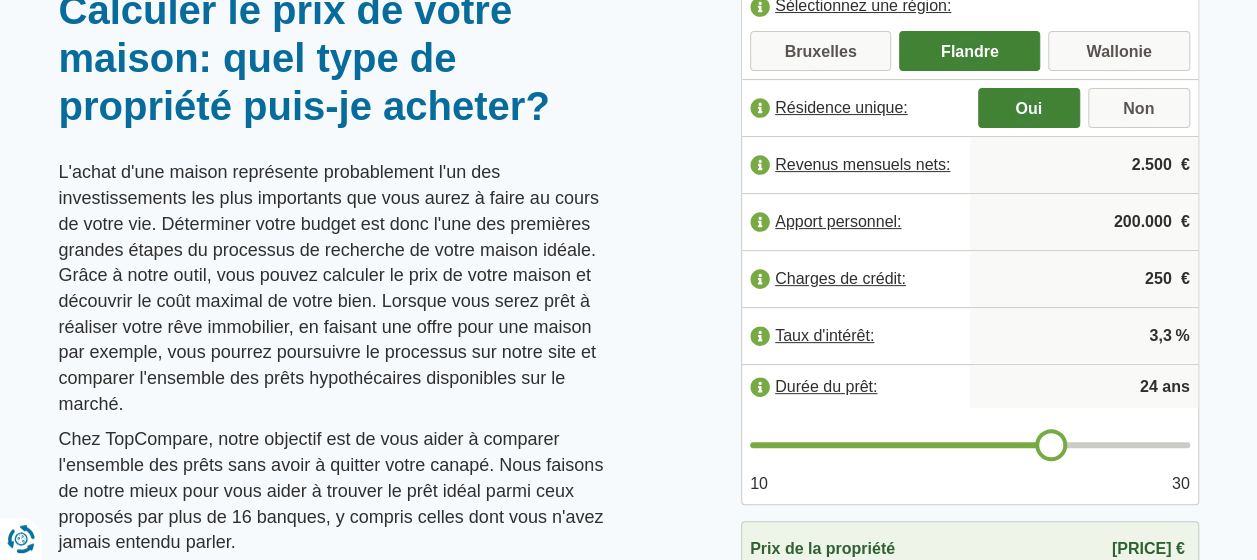 type on "25" 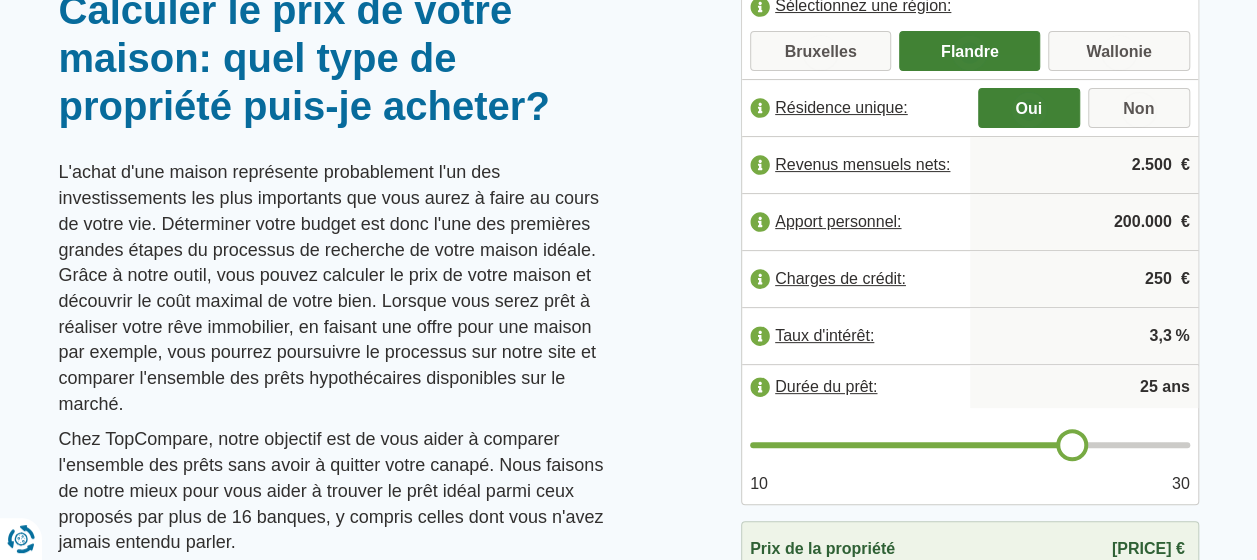 drag, startPoint x: 974, startPoint y: 453, endPoint x: 1067, endPoint y: 451, distance: 93.0215 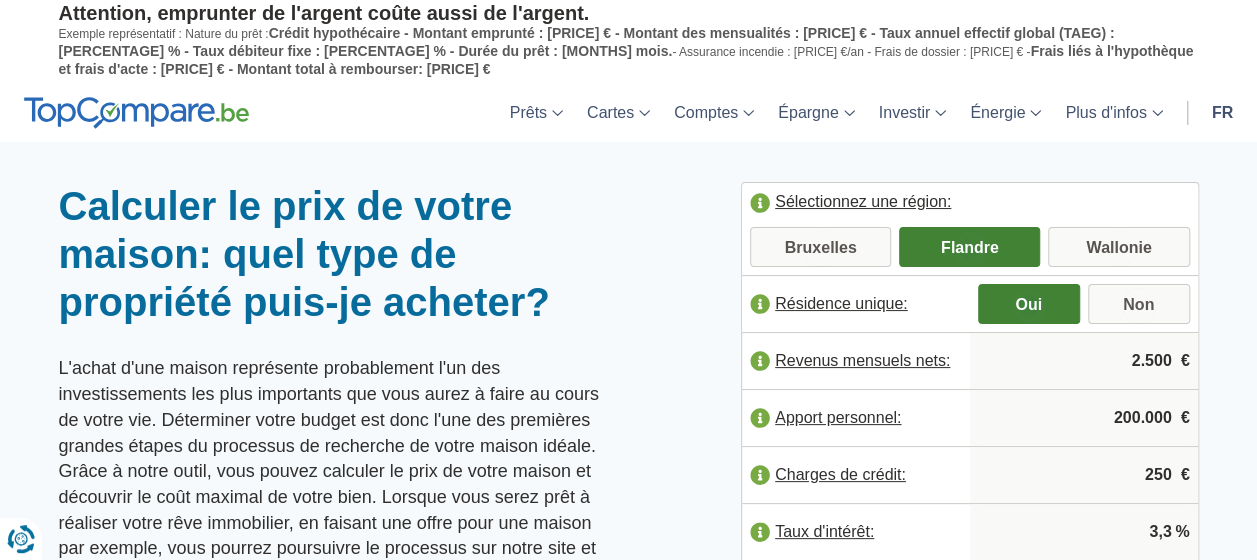scroll, scrollTop: 0, scrollLeft: 0, axis: both 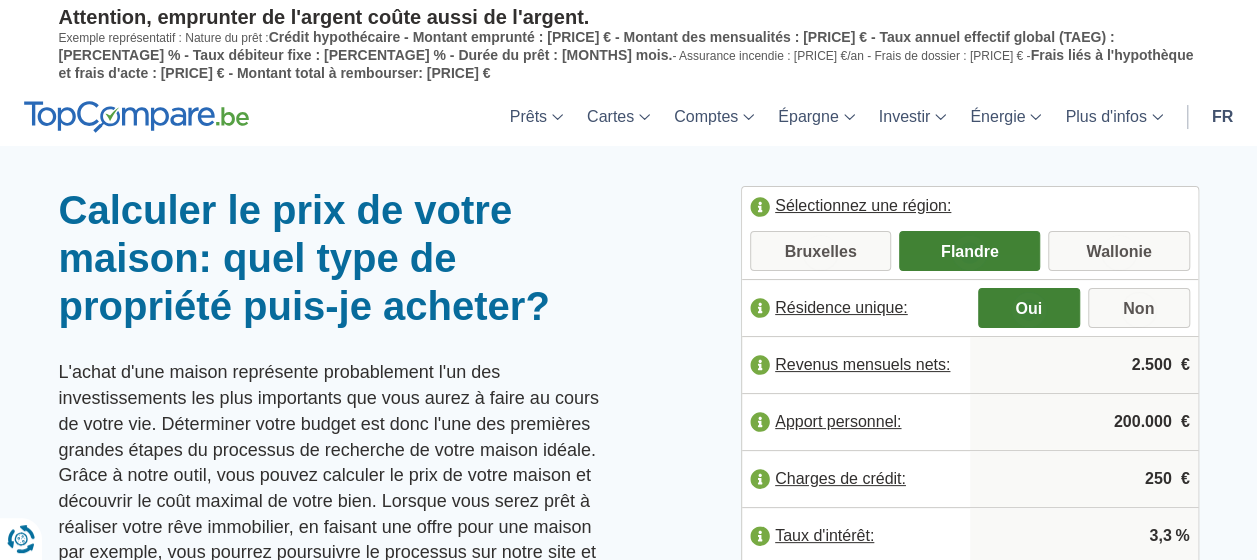 click on "2.500" at bounding box center [1084, 365] 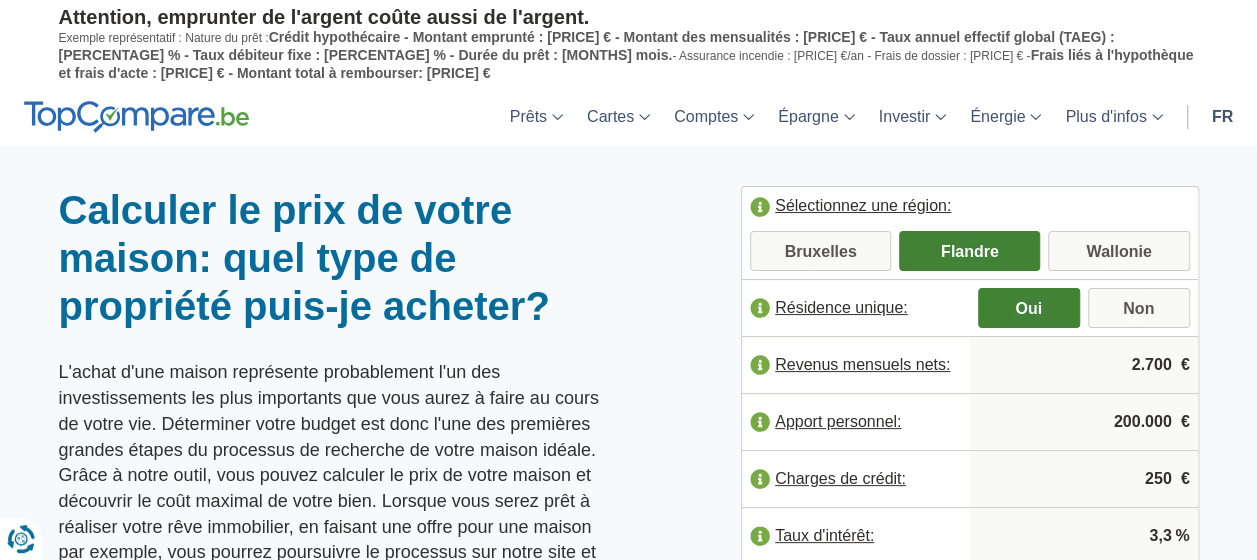 type on "2.700" 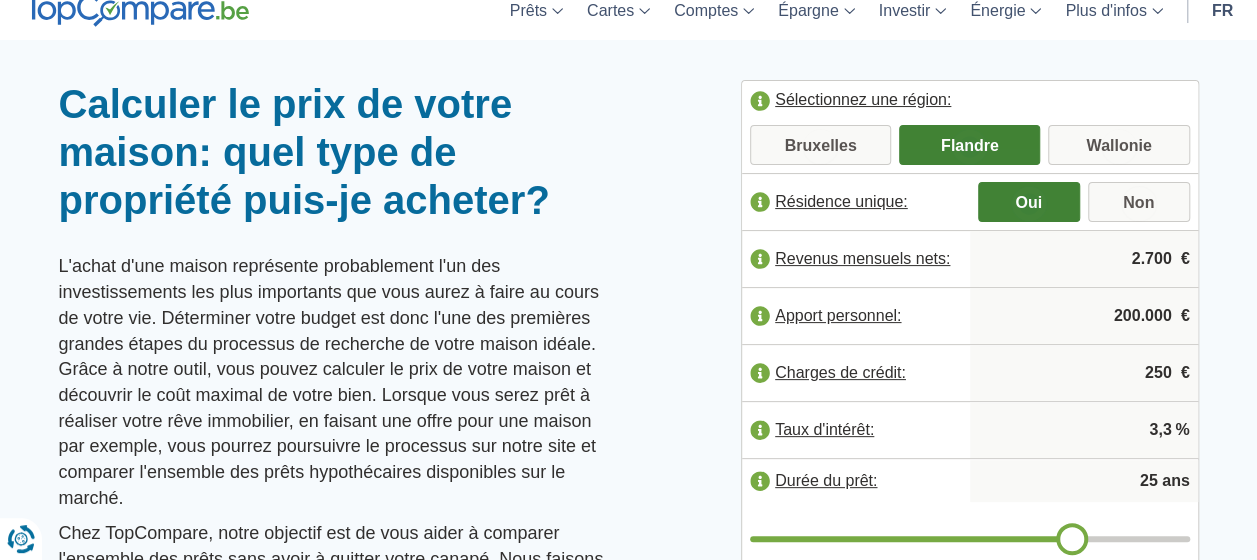 scroll, scrollTop: 0, scrollLeft: 0, axis: both 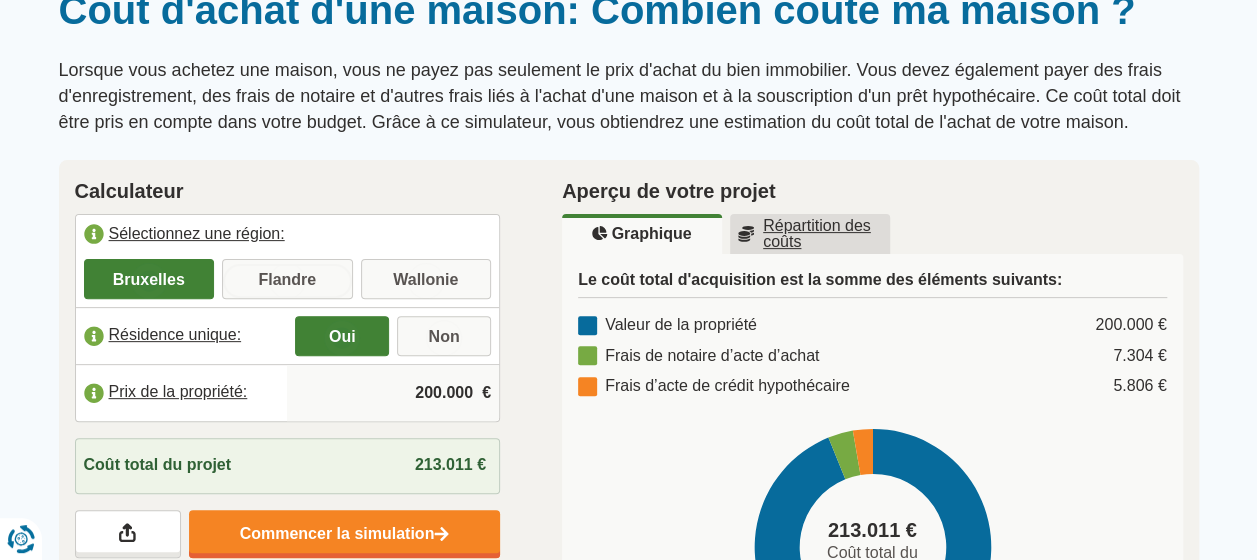 click on "Flandre" at bounding box center (287, 281) 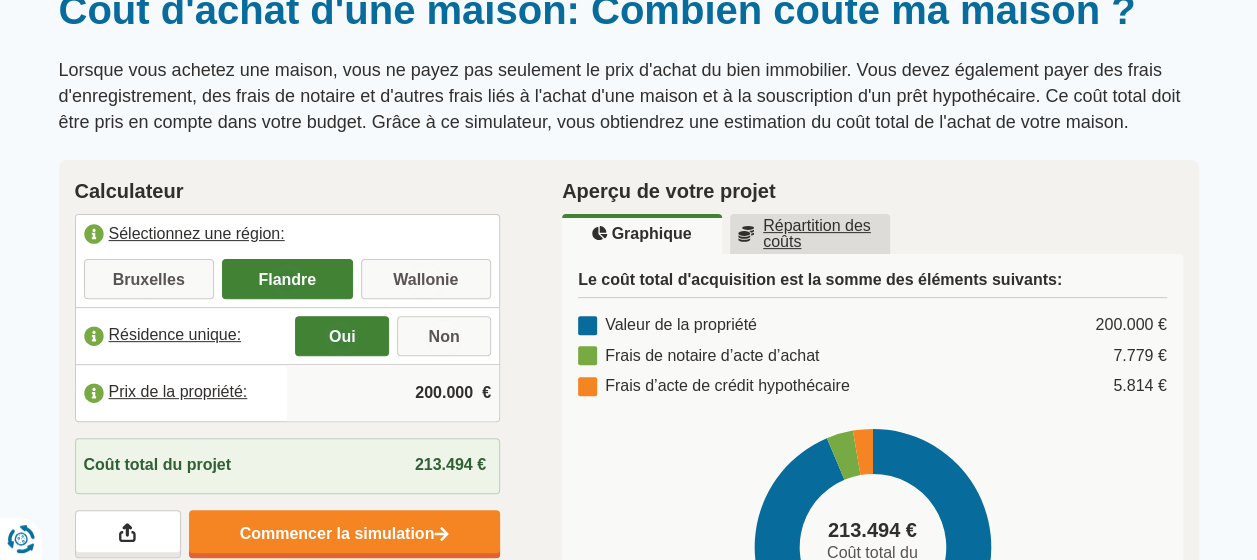 click on "200.000" at bounding box center (393, 393) 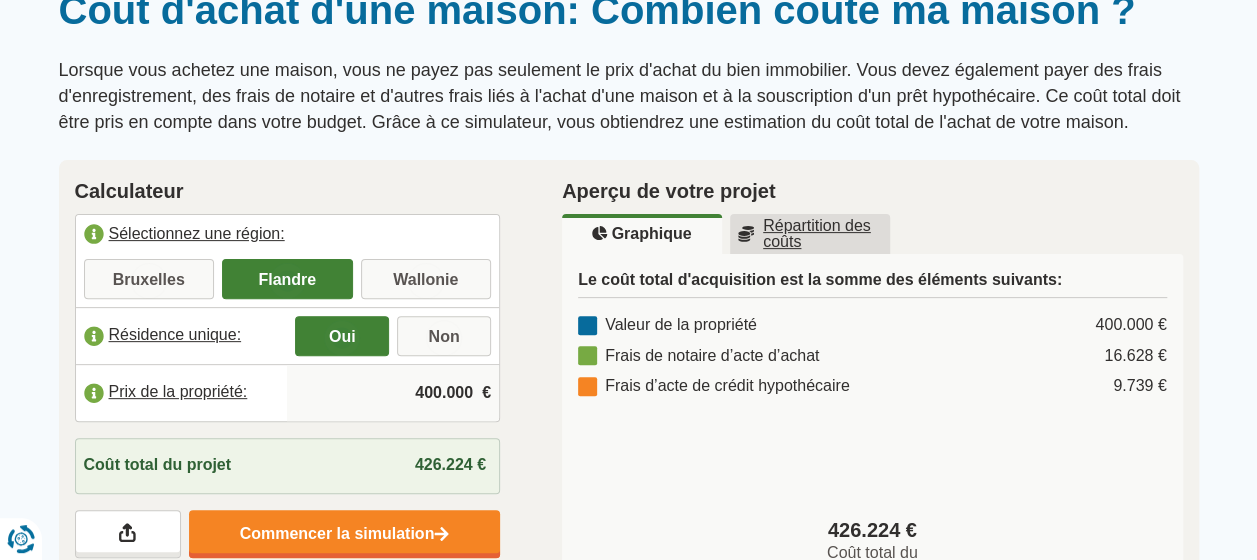 type on "400.000" 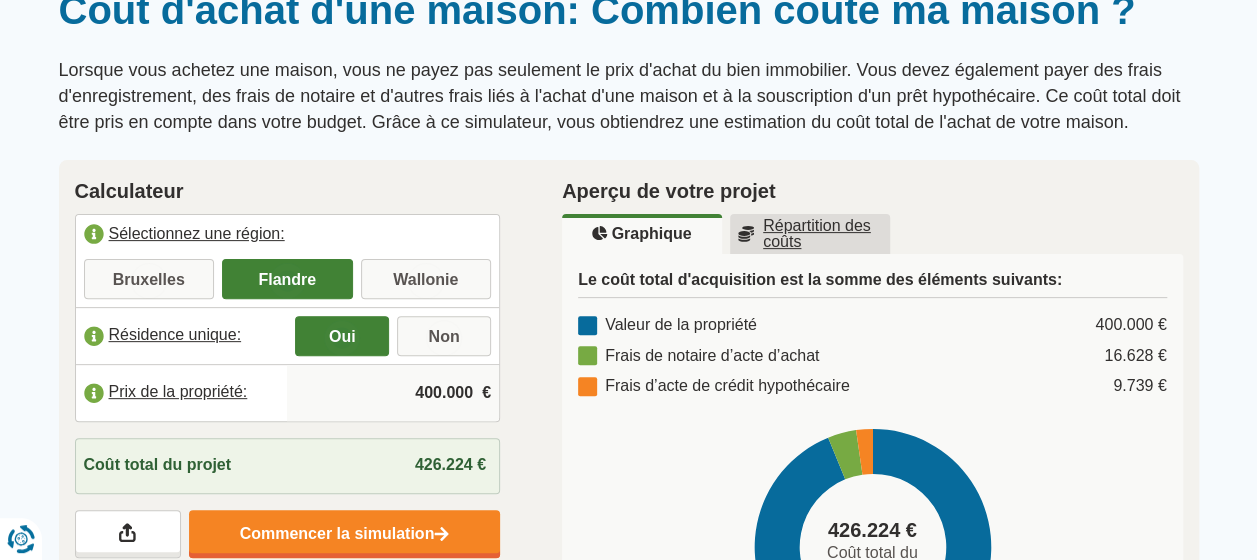 click on "Calculateur
Sélectionnez une région:
Bruxelles
Flandre
Wallonie
Habitation modeste:
Oui
Non
Résidence unique:
Oui
Non
Prix de la propriété:
400.000
€
Coût total du projet
426.224 €
Lien copié dans le presse-papiers
Commencer la simulation" at bounding box center (288, 367) 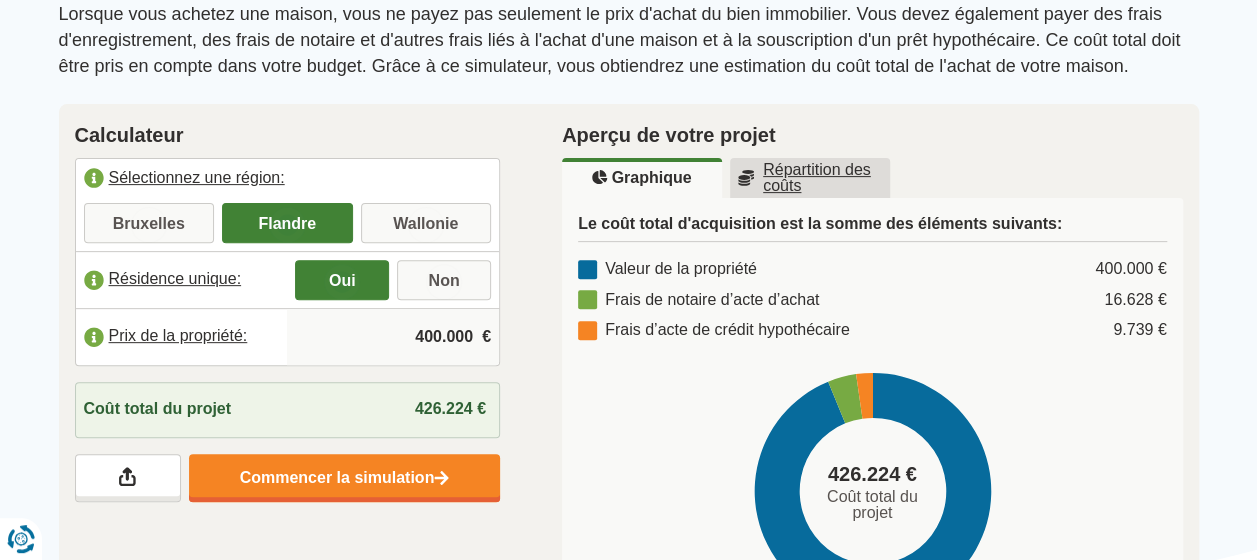 scroll, scrollTop: 300, scrollLeft: 0, axis: vertical 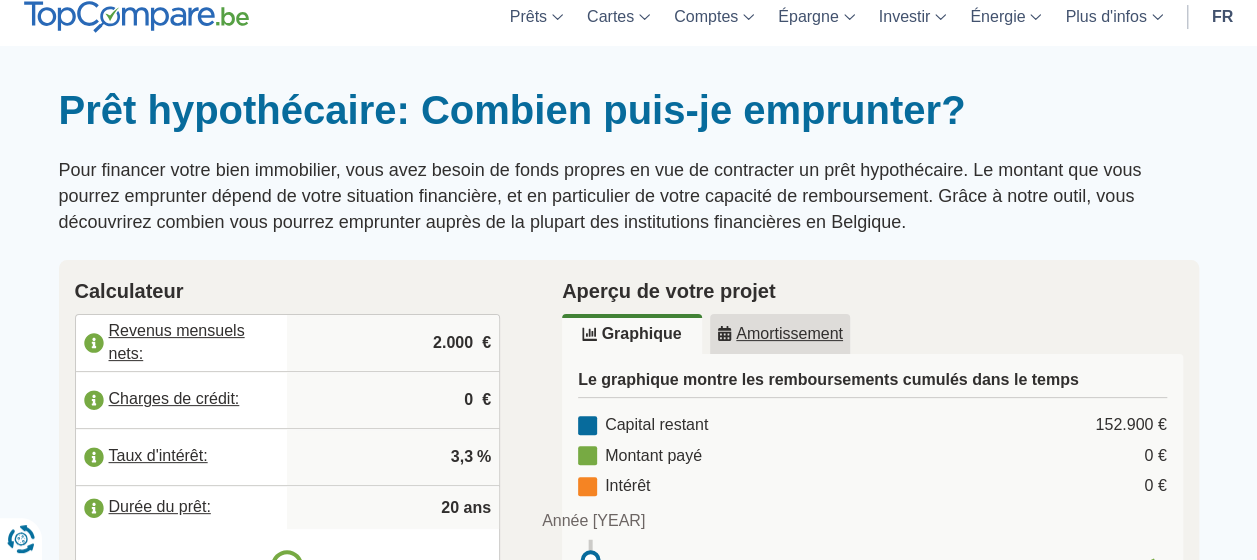 click on "2.000" at bounding box center (393, 343) 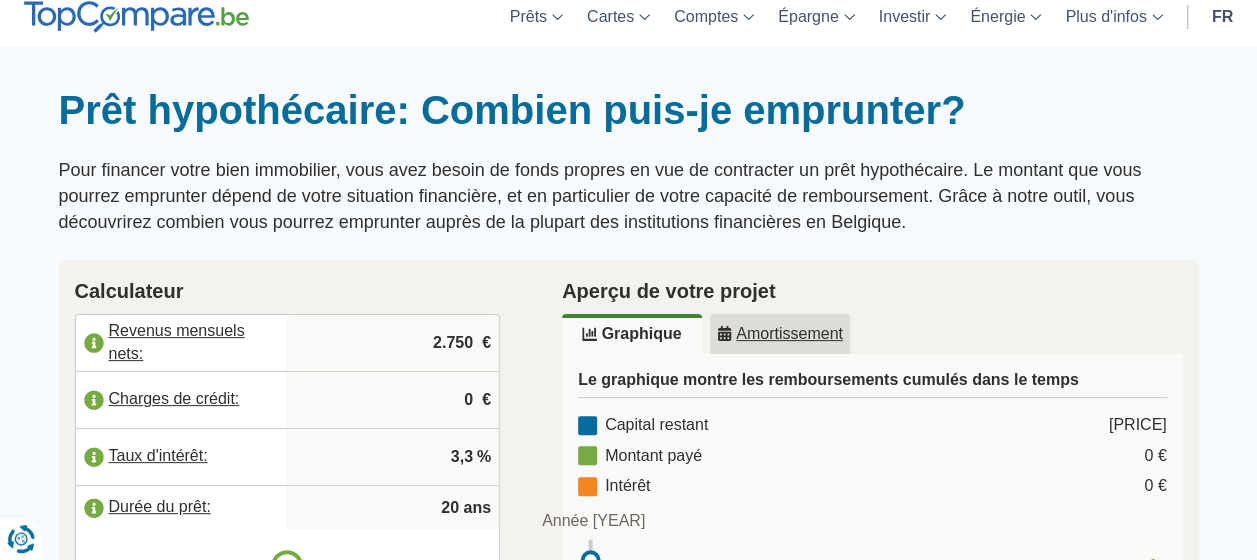 type on "2.750" 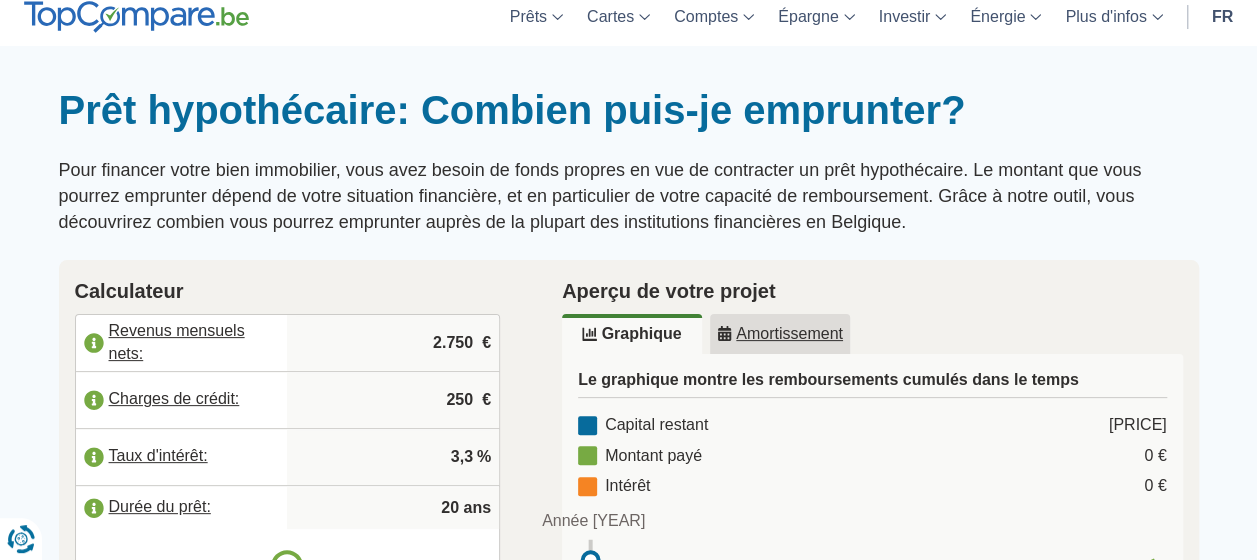 type on "250" 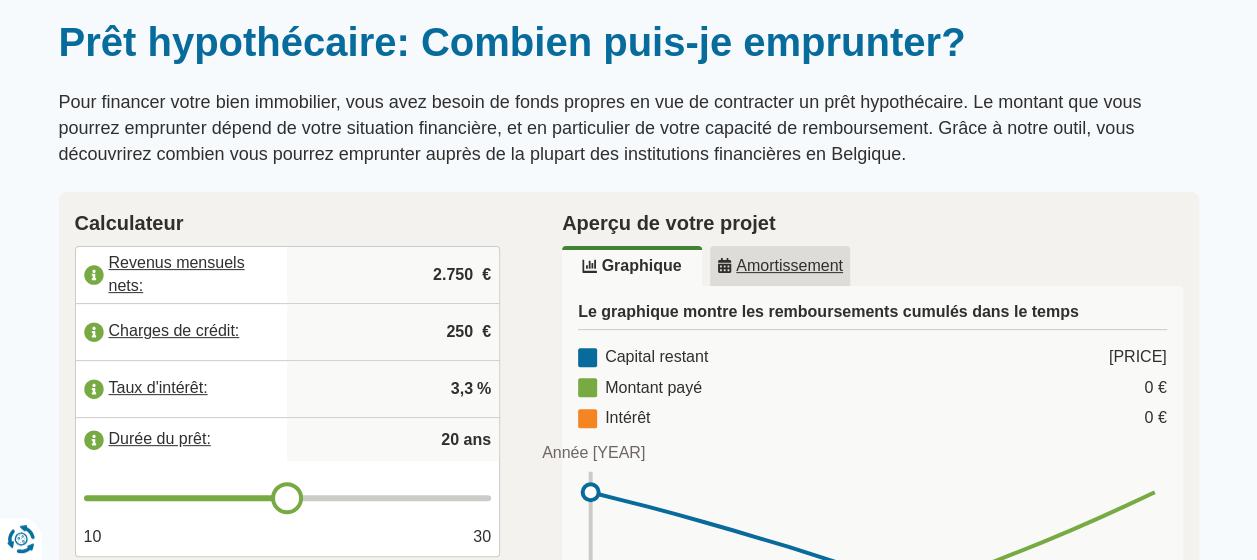 scroll, scrollTop: 200, scrollLeft: 0, axis: vertical 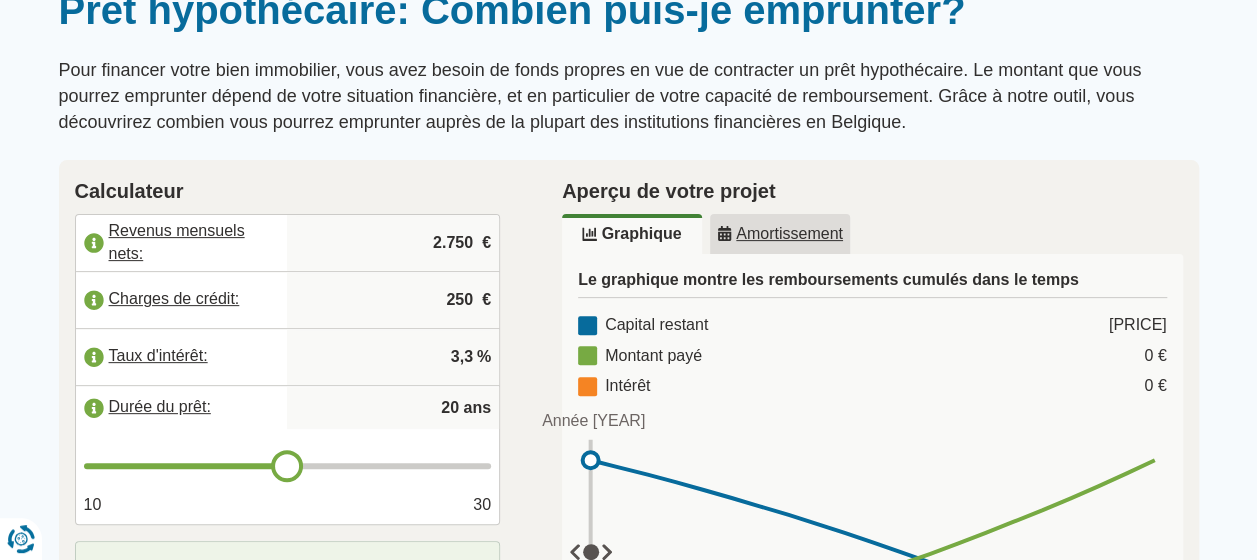 click on "20" at bounding box center (393, 408) 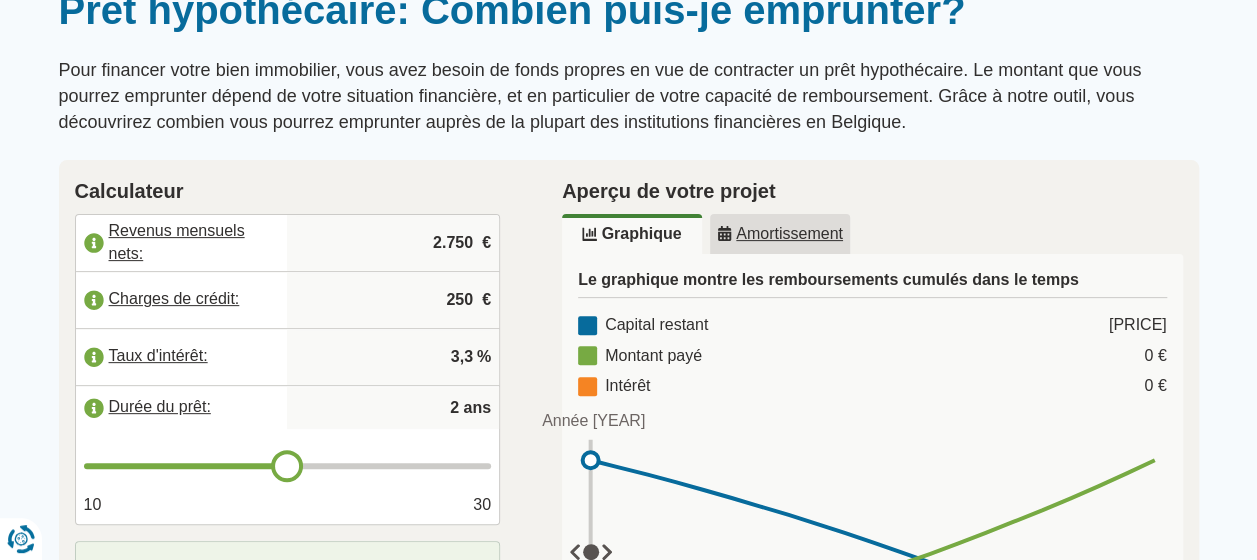 type on "25" 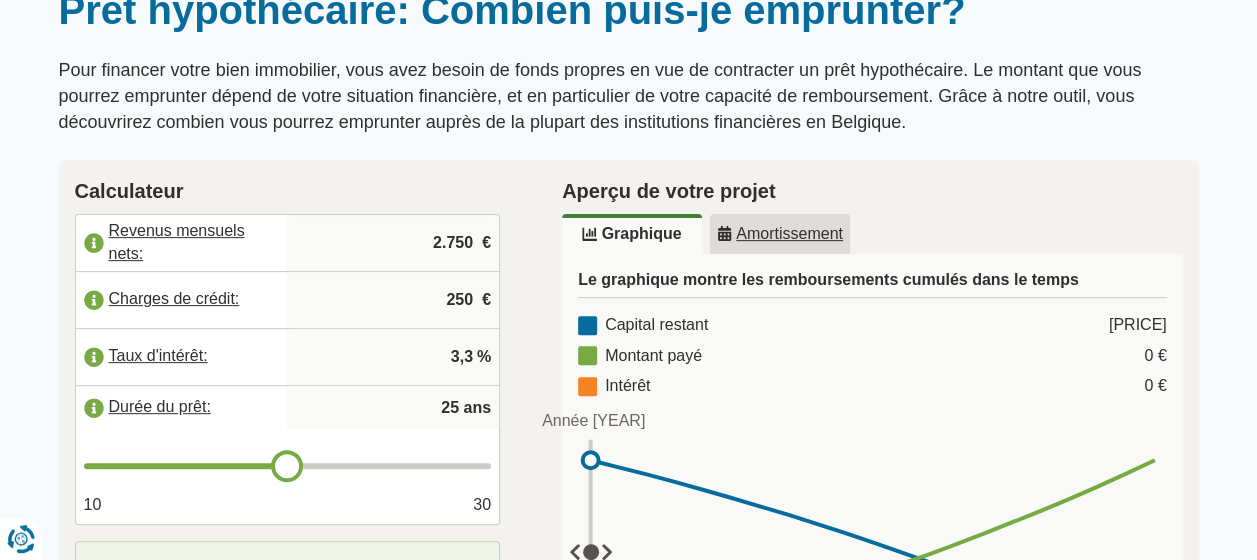 type on "25" 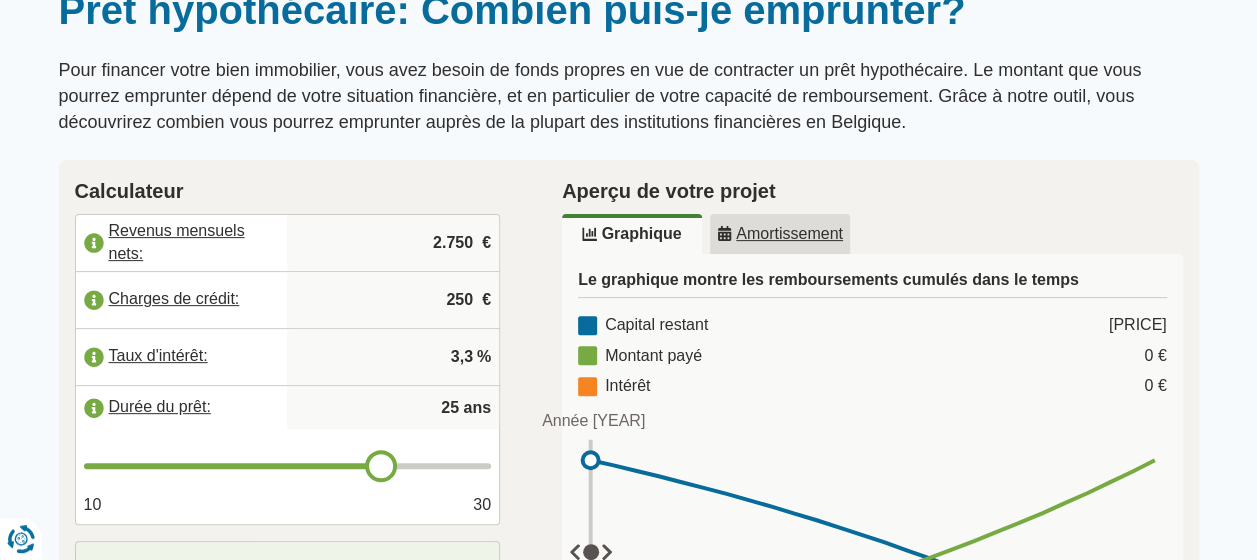 type on "25" 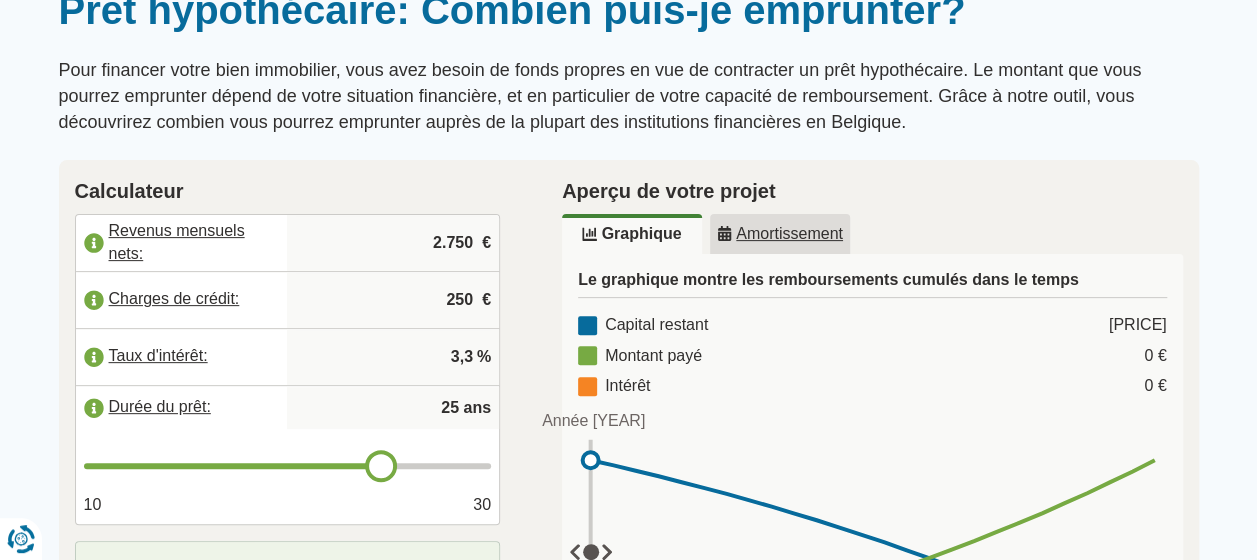 click on "Année 0
Faites glisser
0
25
Voici le tableau d'amortissement pour le prêt simulé
Faites défiler vers le bas
Année
Capital restant
Remboursement du capital
Intérêt
Année 0 [PRICE] 0 € 0 € Année 1 [PRICE] [PRICE] [PRICE] Année 2 [PRICE] [PRICE] [PRICE] Année 3 [PRICE] [PRICE] [PRICE] Année 4 [PRICE] [PRICE] [PRICE] Année 5 [PRICE] [PRICE] [PRICE] Année 6 [PRICE] [PRICE] [PRICE] Année 7 [PRICE] [PRICE] [PRICE] Année 8 [PRICE] 0 €" at bounding box center (872, 448) 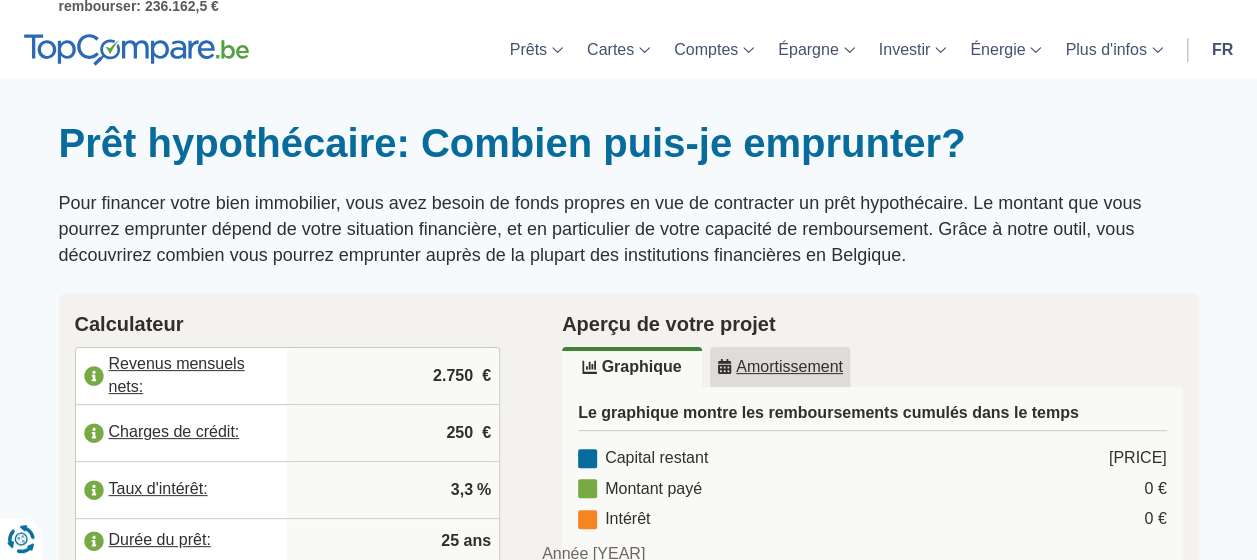 scroll, scrollTop: 0, scrollLeft: 0, axis: both 